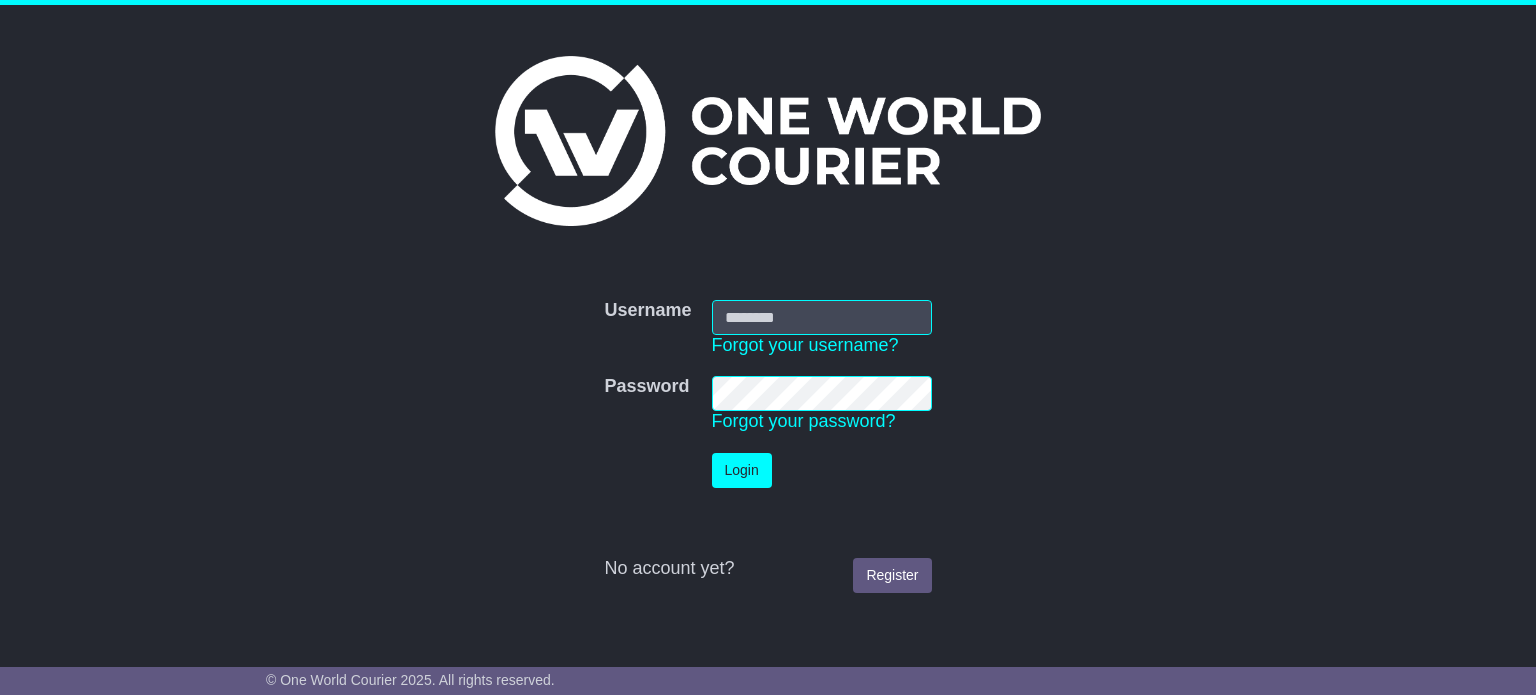 scroll, scrollTop: 0, scrollLeft: 0, axis: both 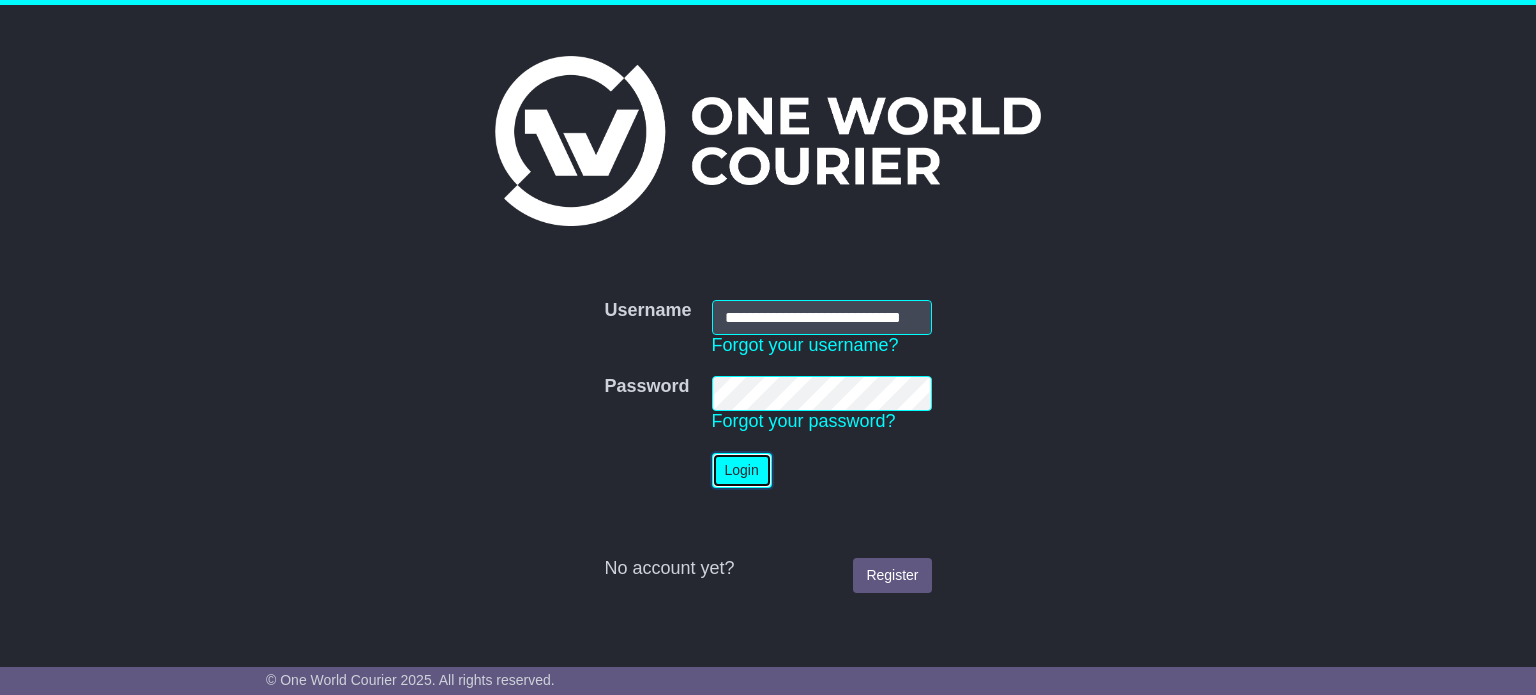 click on "Login" at bounding box center [742, 470] 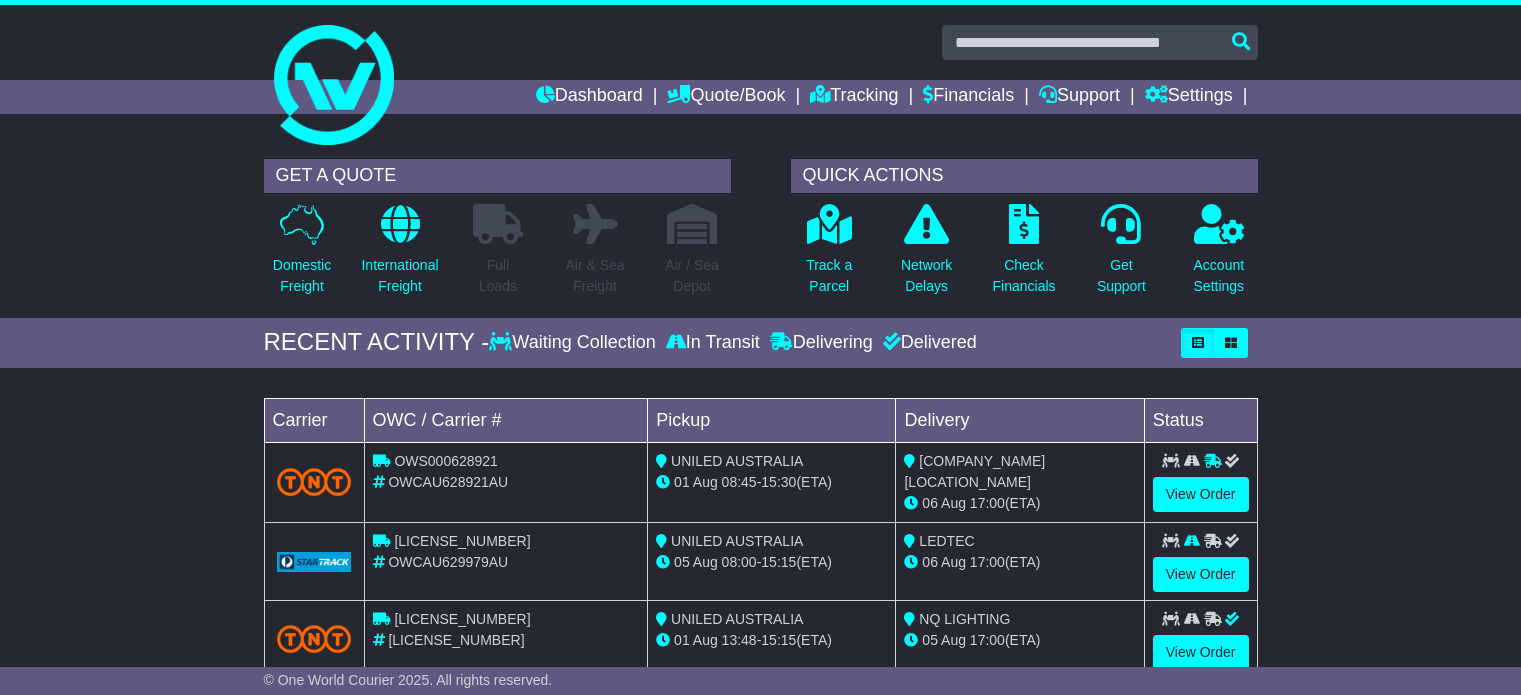 scroll, scrollTop: 0, scrollLeft: 0, axis: both 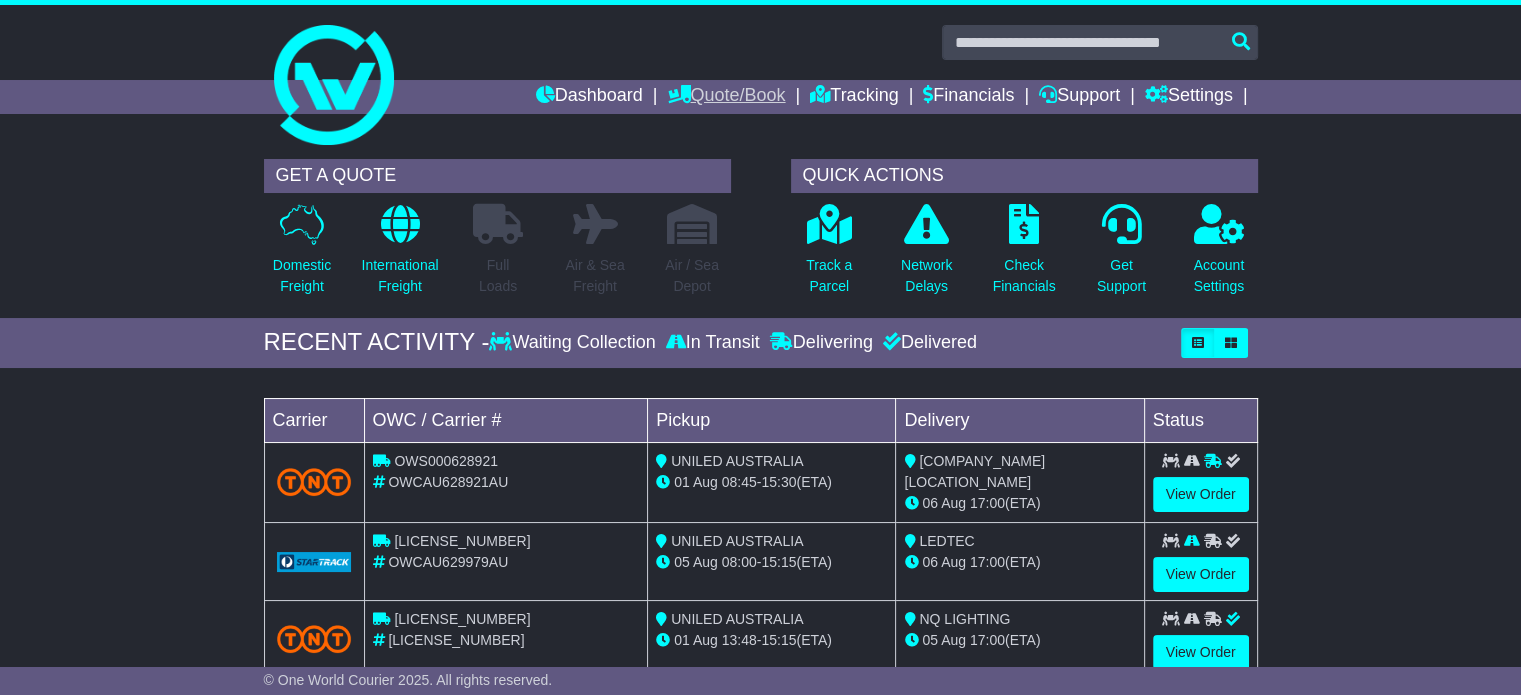 click on "Quote/Book" at bounding box center [726, 97] 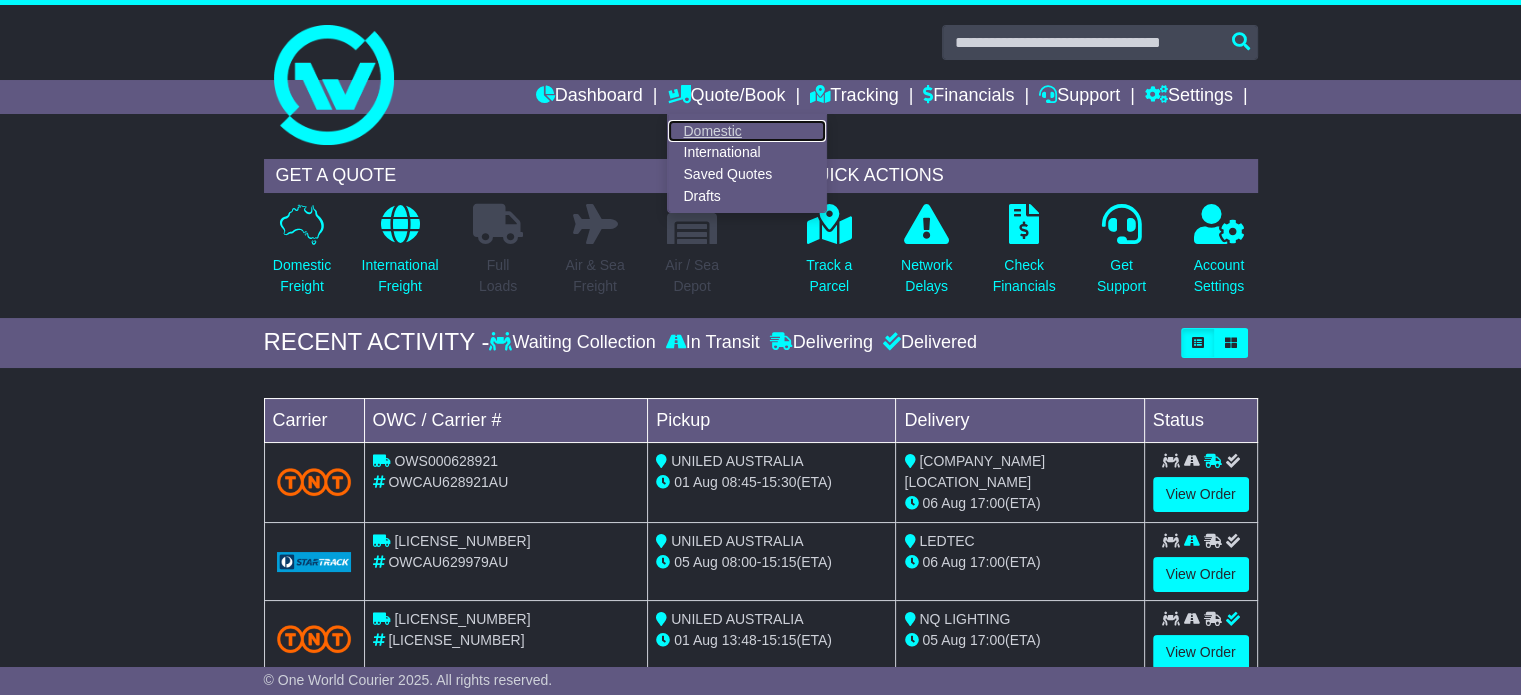 click on "Domestic" at bounding box center [747, 131] 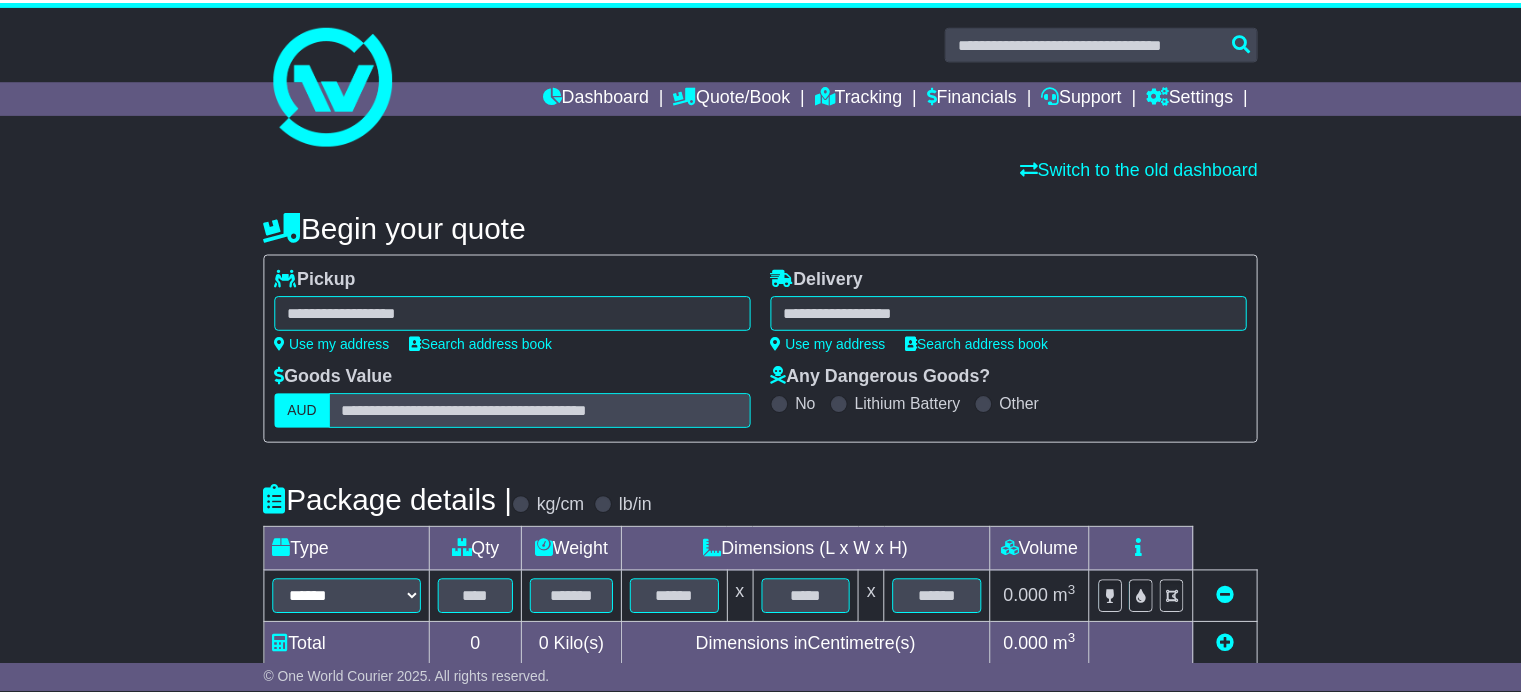 scroll, scrollTop: 0, scrollLeft: 0, axis: both 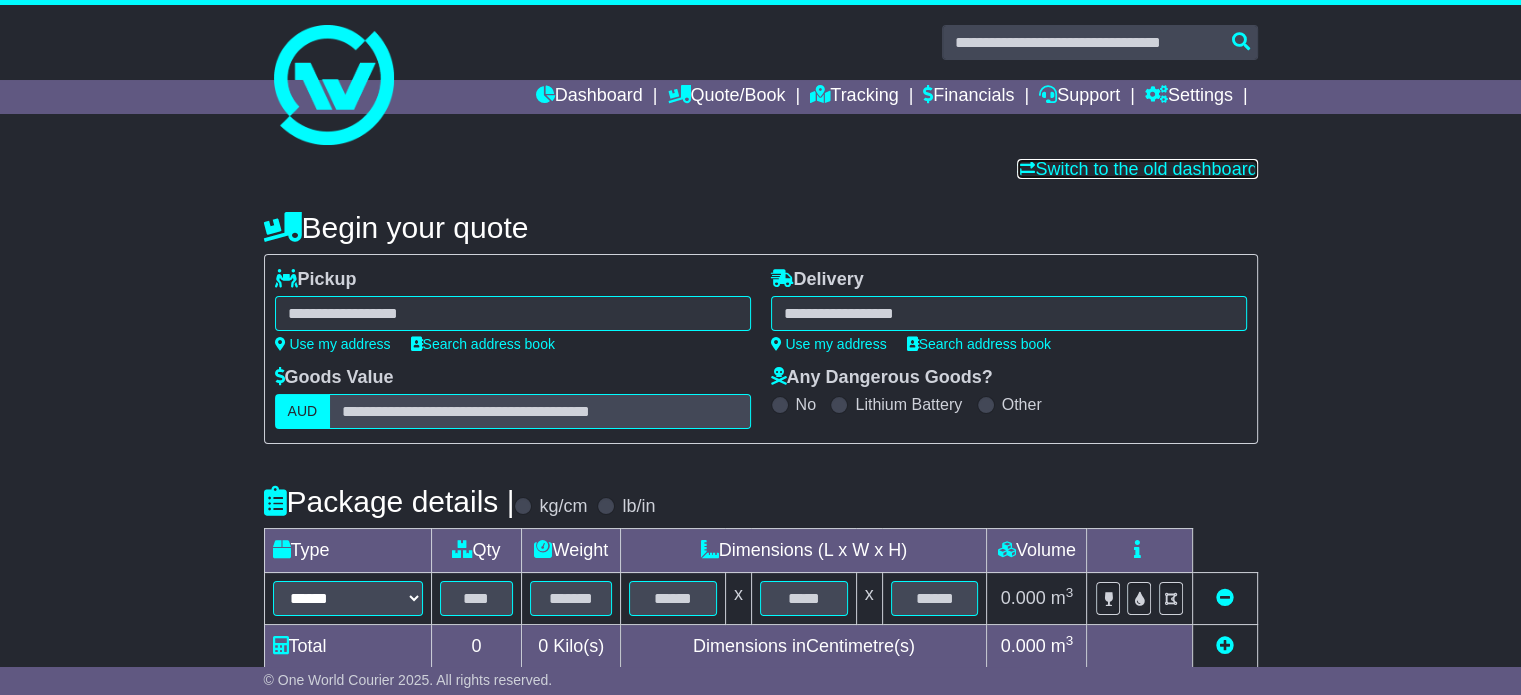 click on "Switch to the old dashboard" at bounding box center (1137, 169) 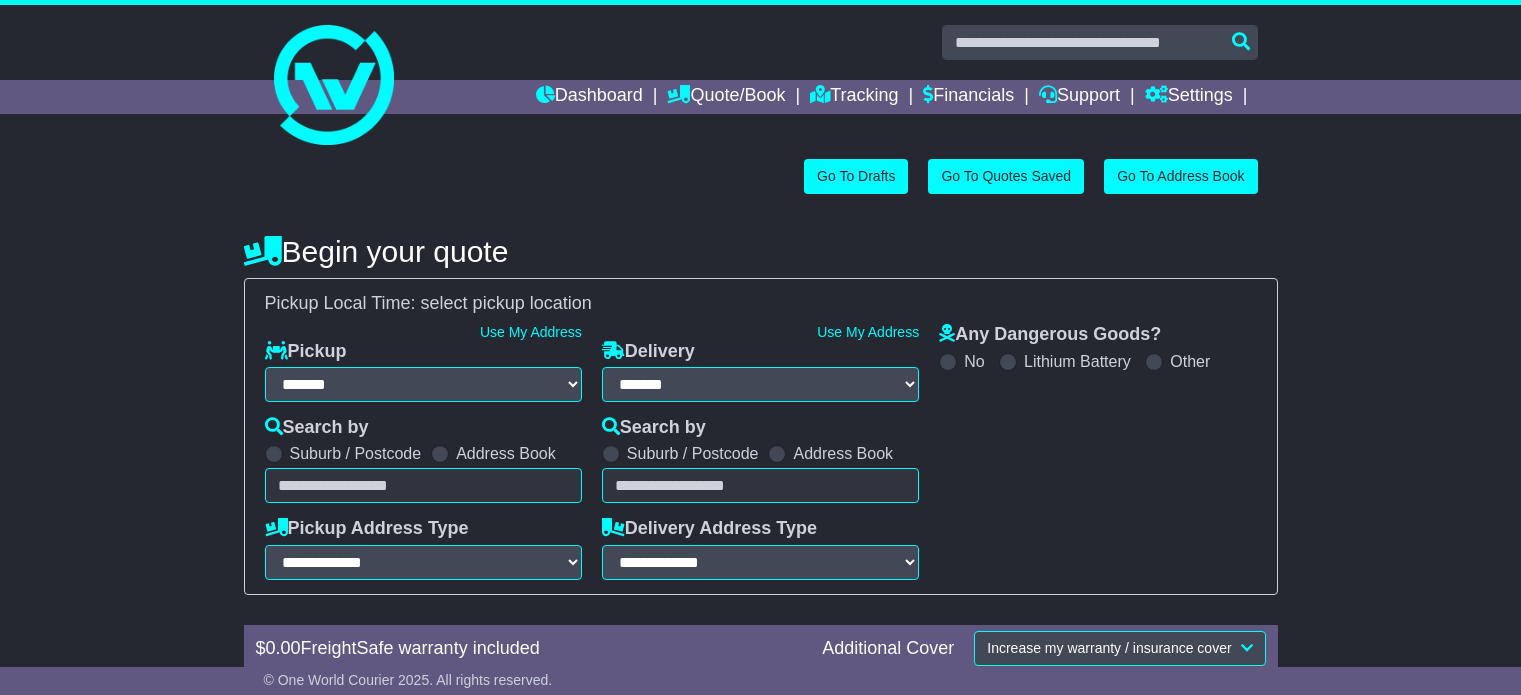 select on "**" 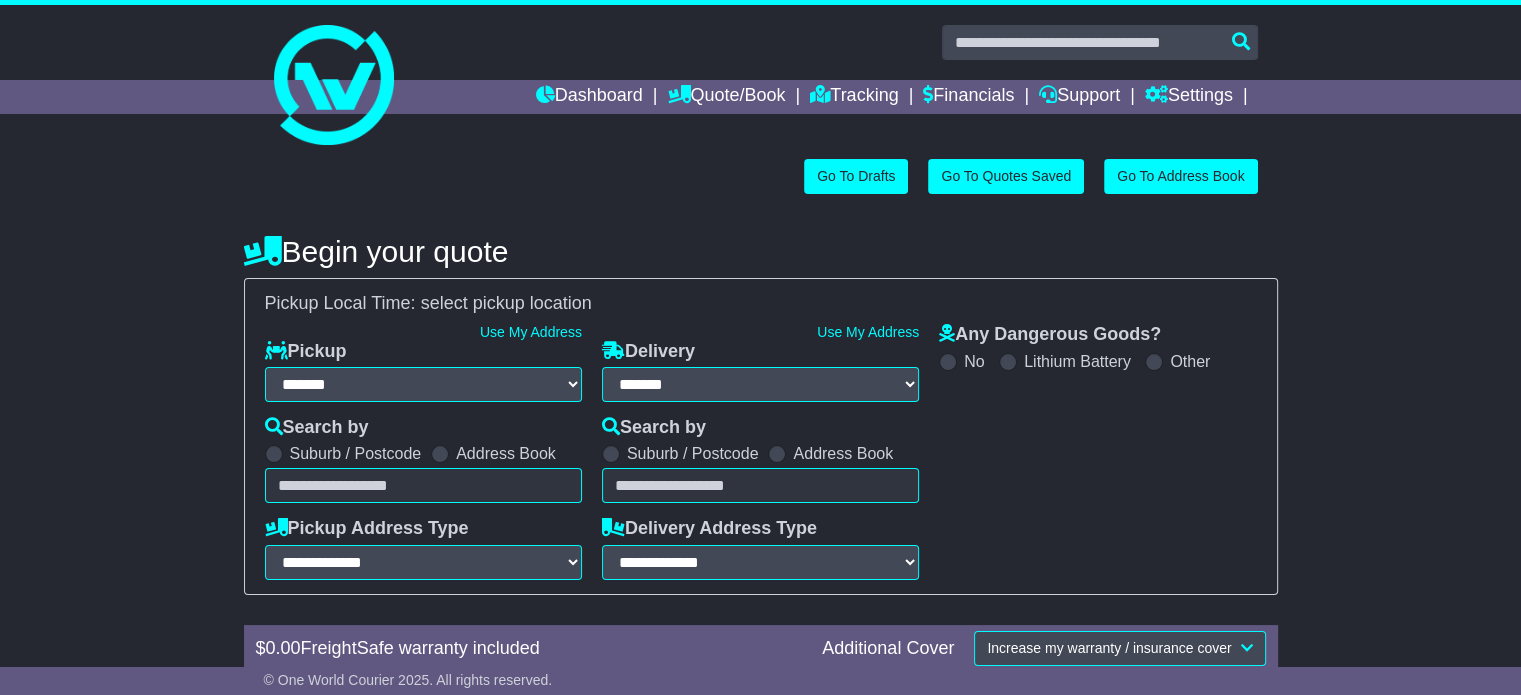 scroll, scrollTop: 0, scrollLeft: 0, axis: both 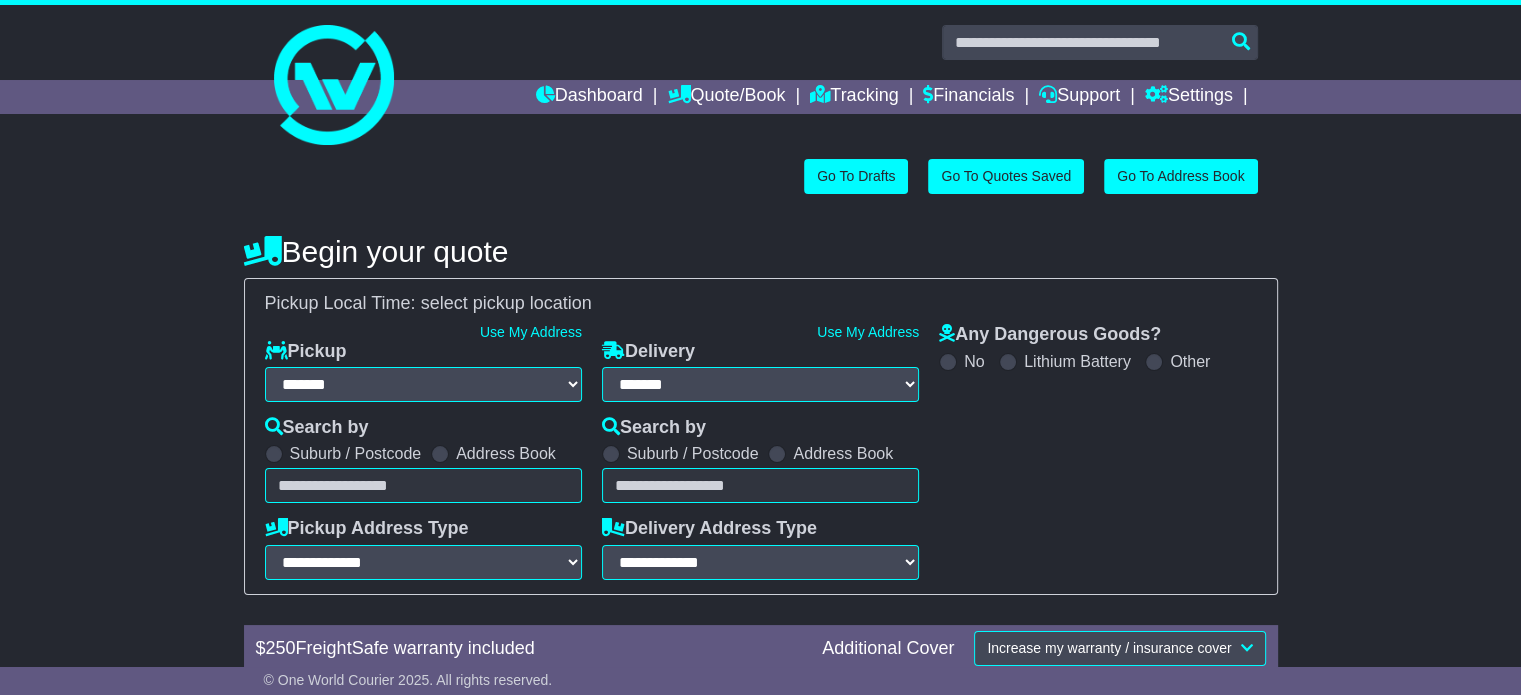 click at bounding box center (440, 454) 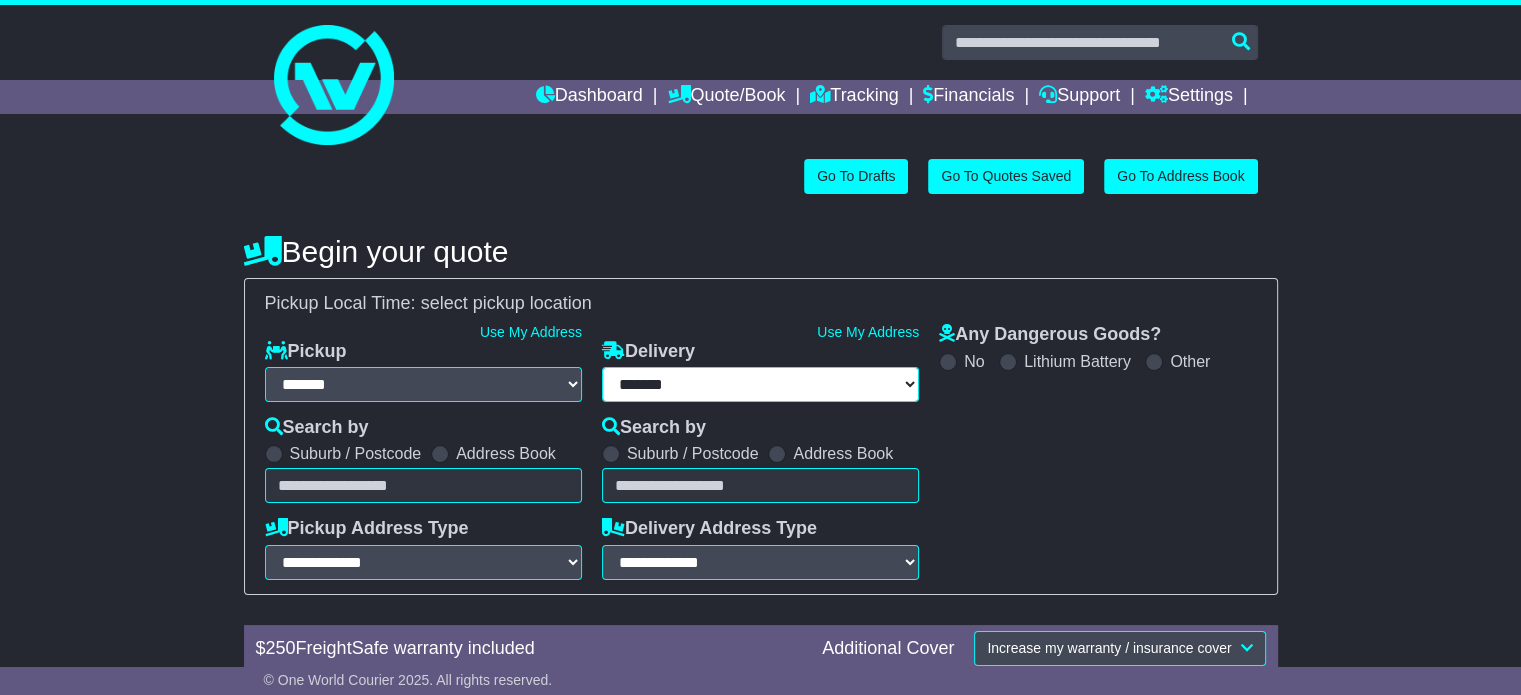 select 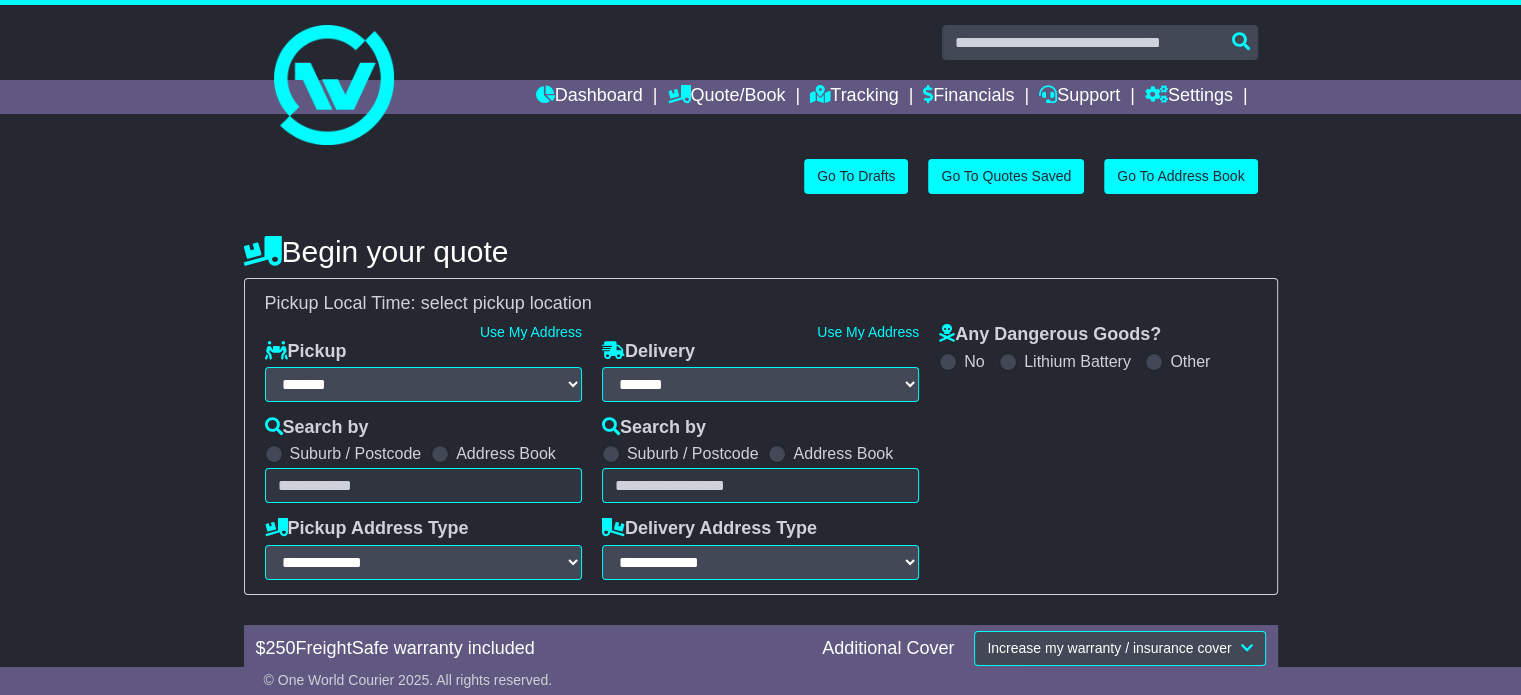 click on "Unknown City / Postcode Pair
×
You have entered     address.
Our database shows the postcode and suburb don't match. Please make sure location exists otherwise you might not receive all quotes available.
Maybe you meant to use some of the next:
Ok" at bounding box center [423, 485] 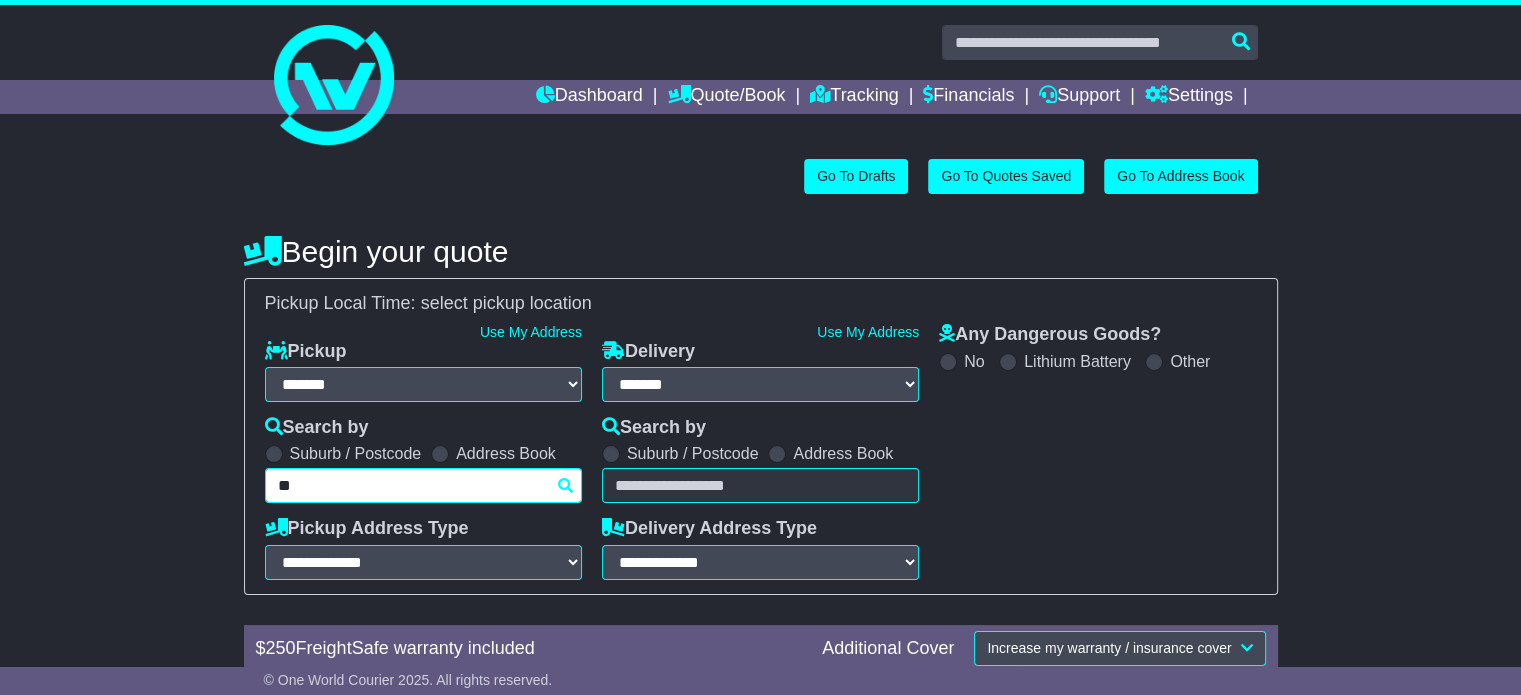 type on "***" 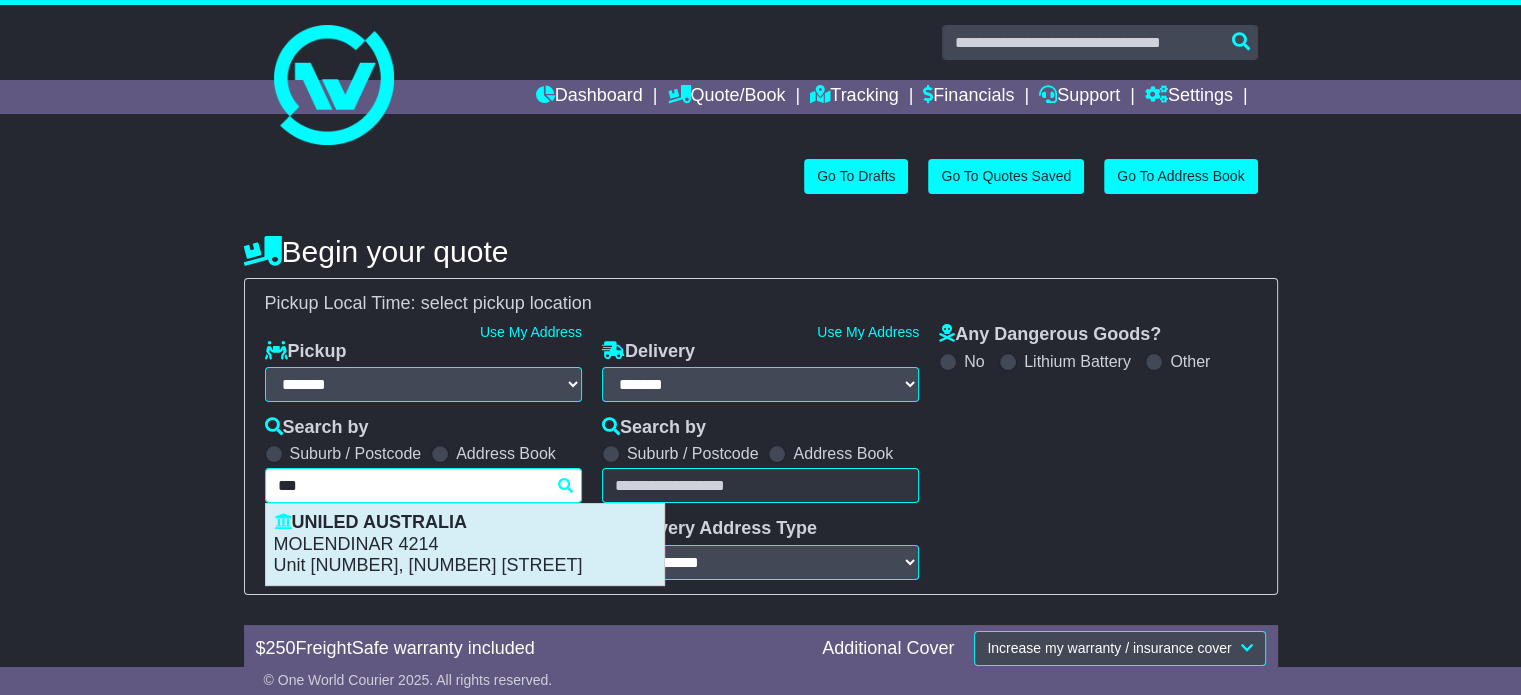 click on "[UNIT] [NUMBER], [NUMBER] [STREET]" at bounding box center (465, 566) 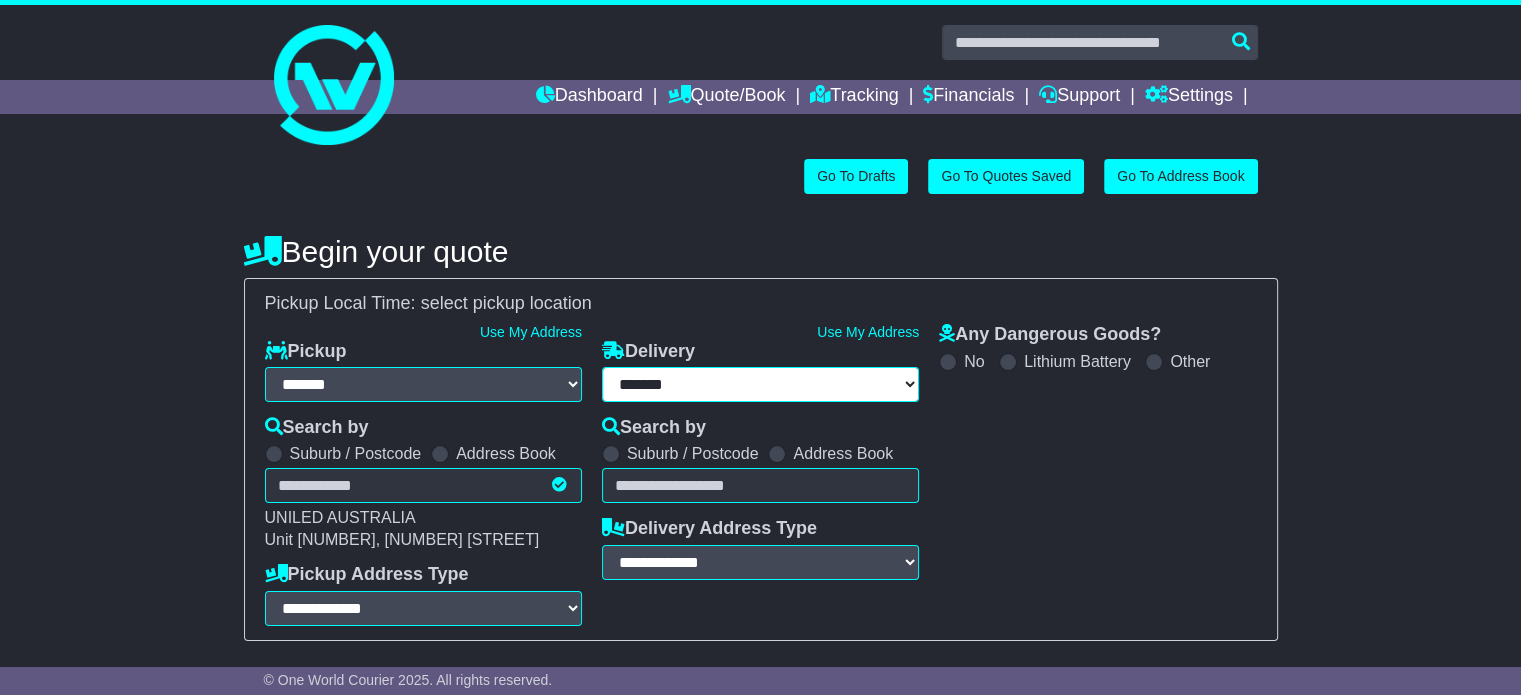 select on "**********" 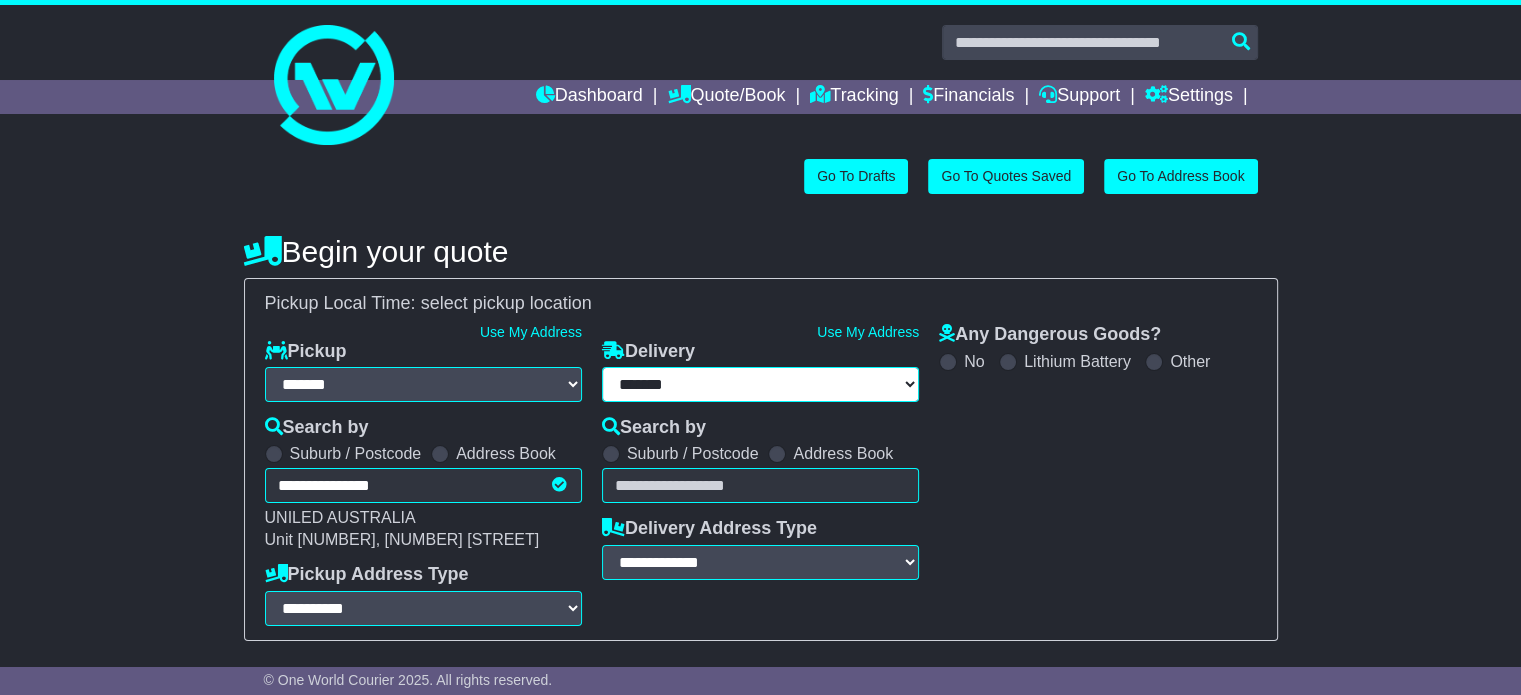 type on "**********" 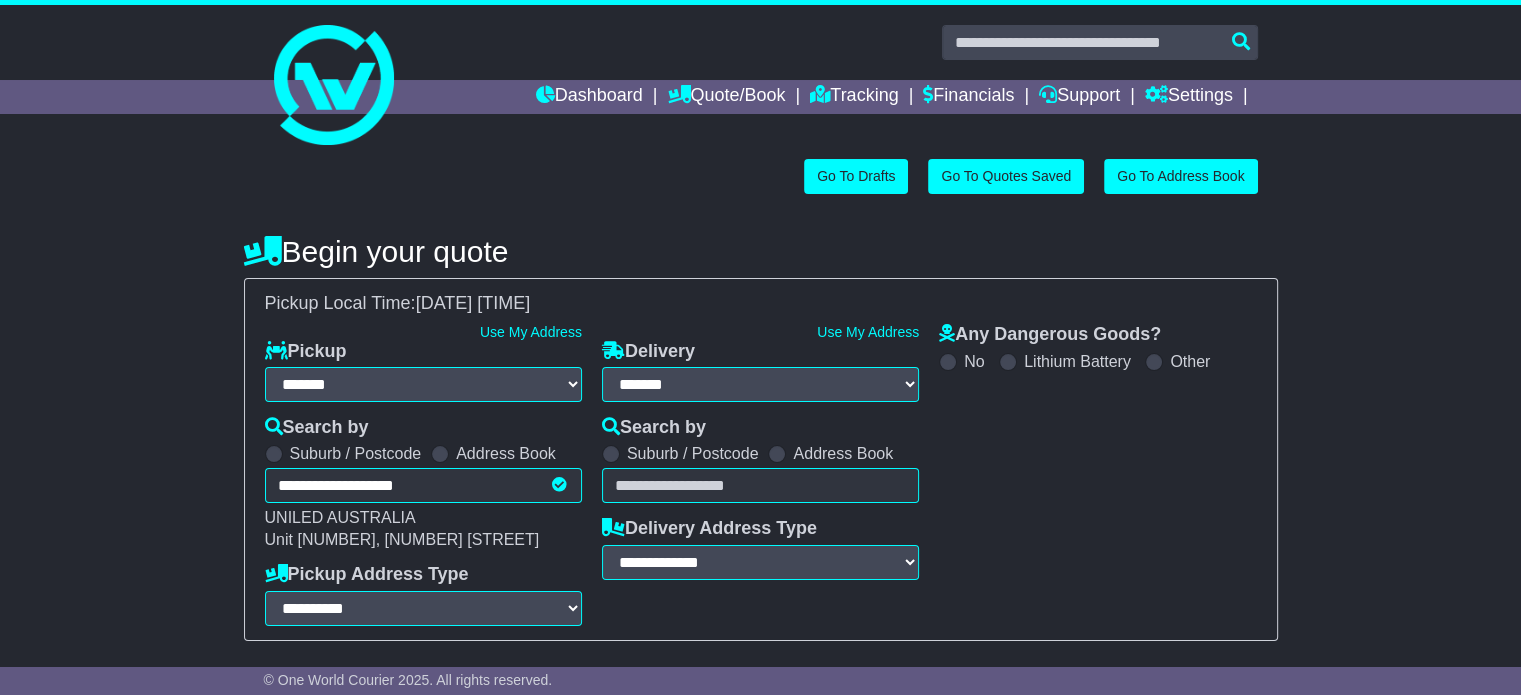 drag, startPoint x: 781, startPoint y: 455, endPoint x: 773, endPoint y: 463, distance: 11.313708 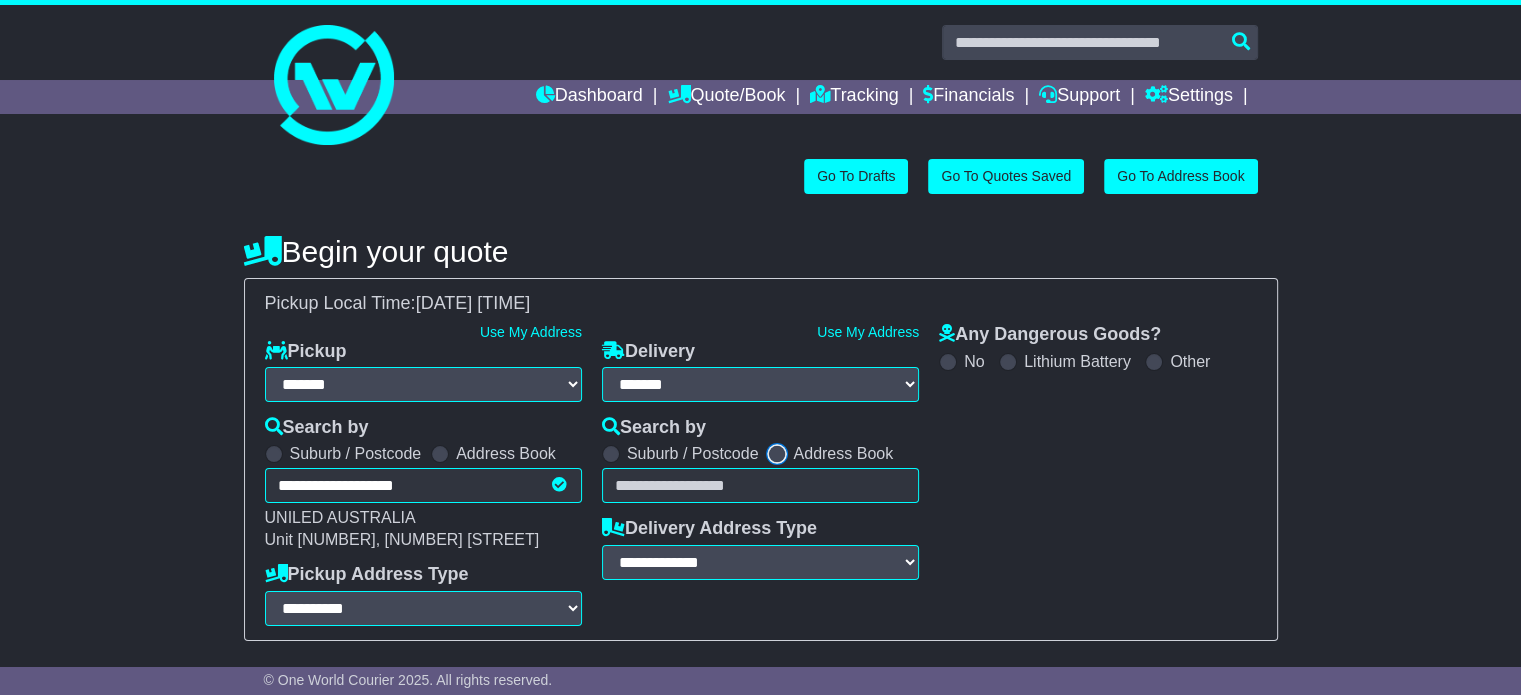 select 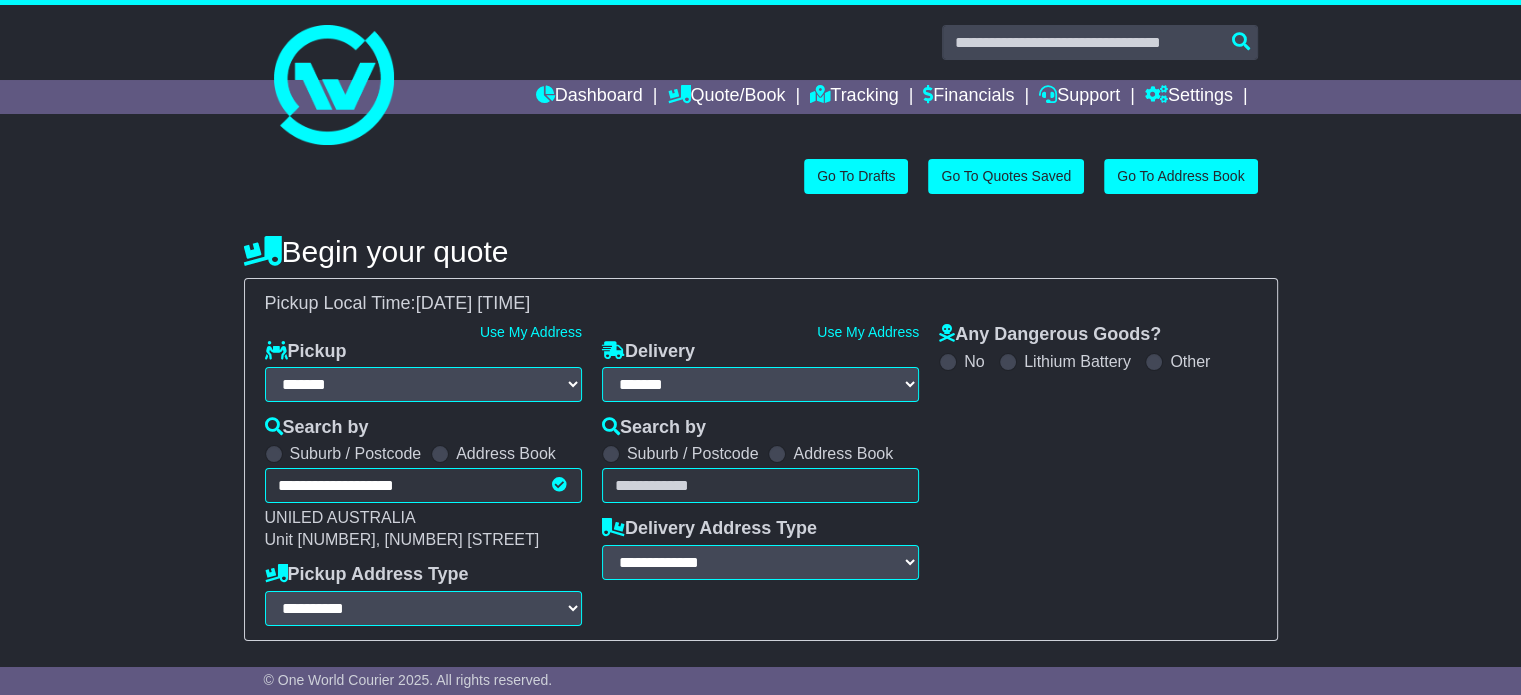 click on "Unknown City / Postcode Pair
×
You have entered     address.
Our database shows the postcode and suburb don't match. Please make sure location exists otherwise you might not receive all quotes available.
Maybe you meant to use some of the next:
Ok" at bounding box center [760, 485] 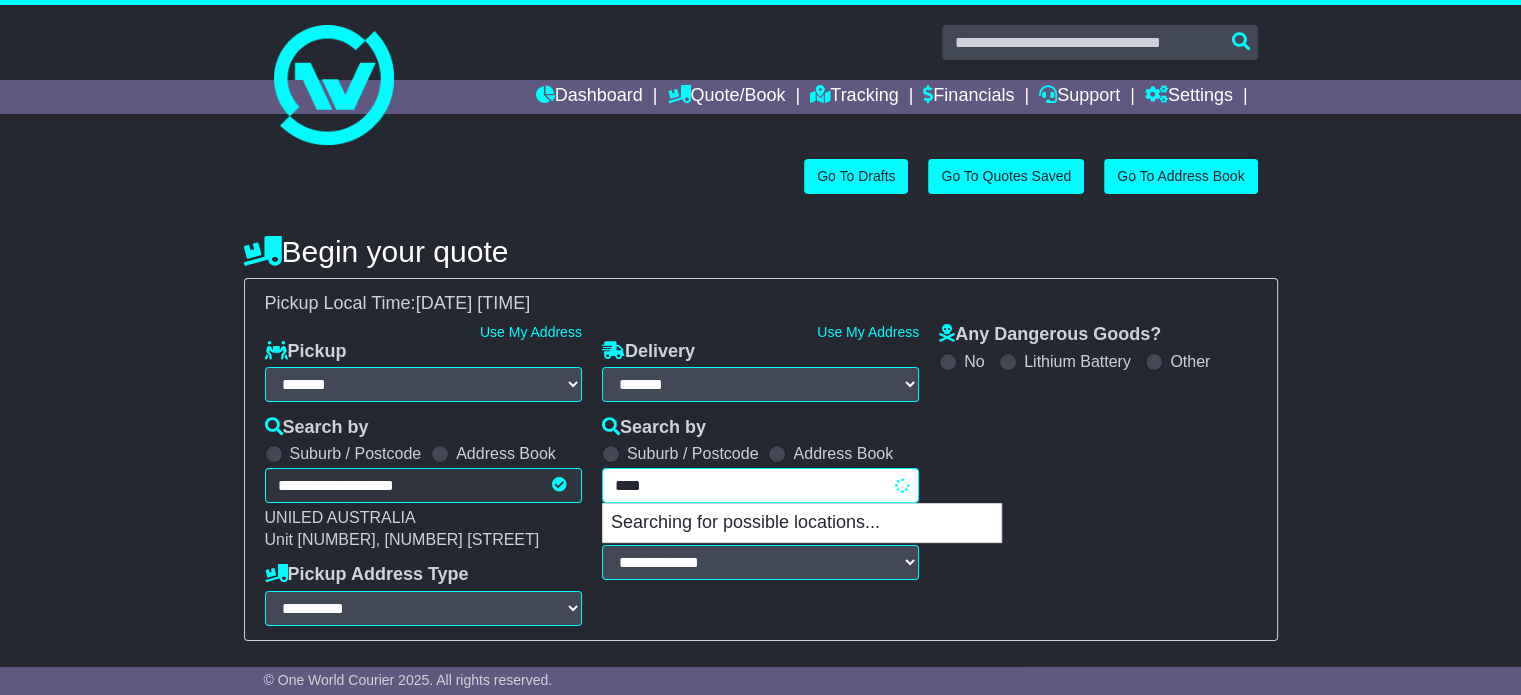 type on "*****" 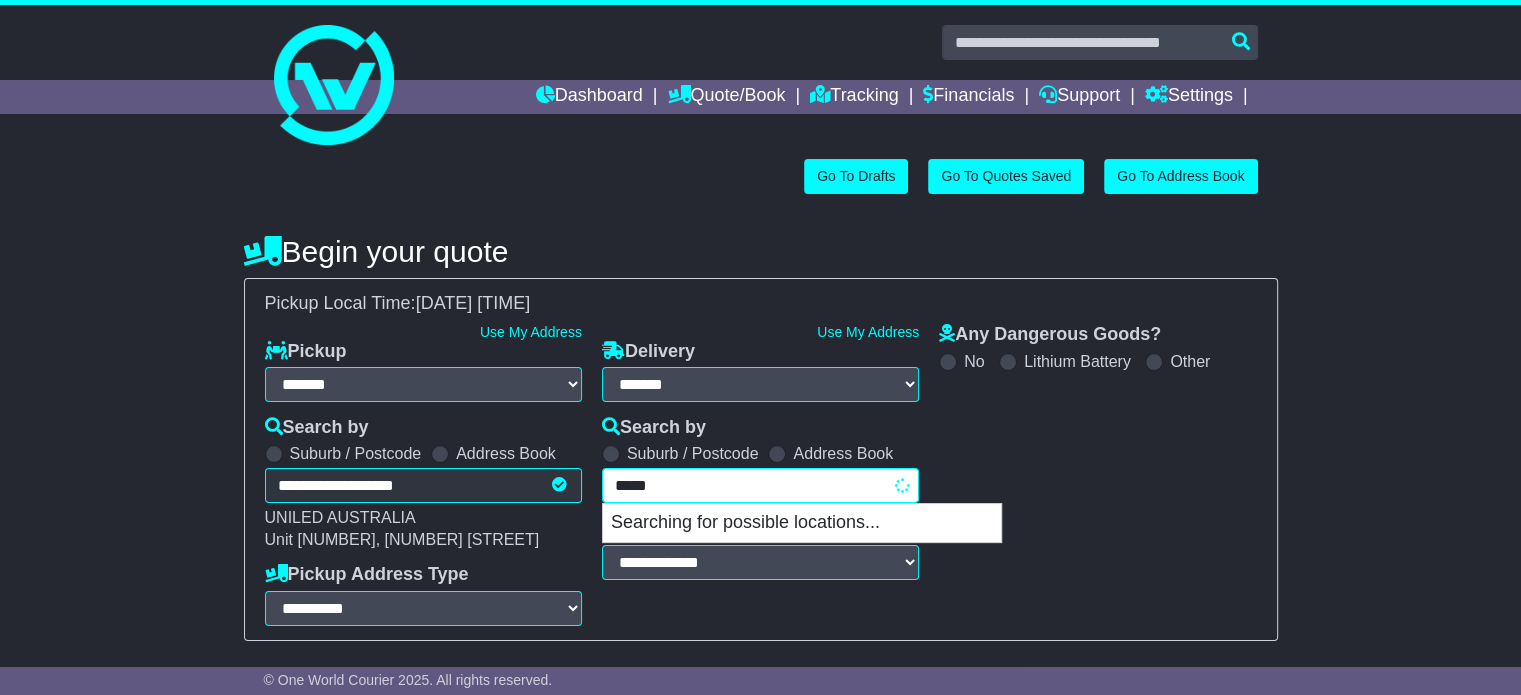 type on "**********" 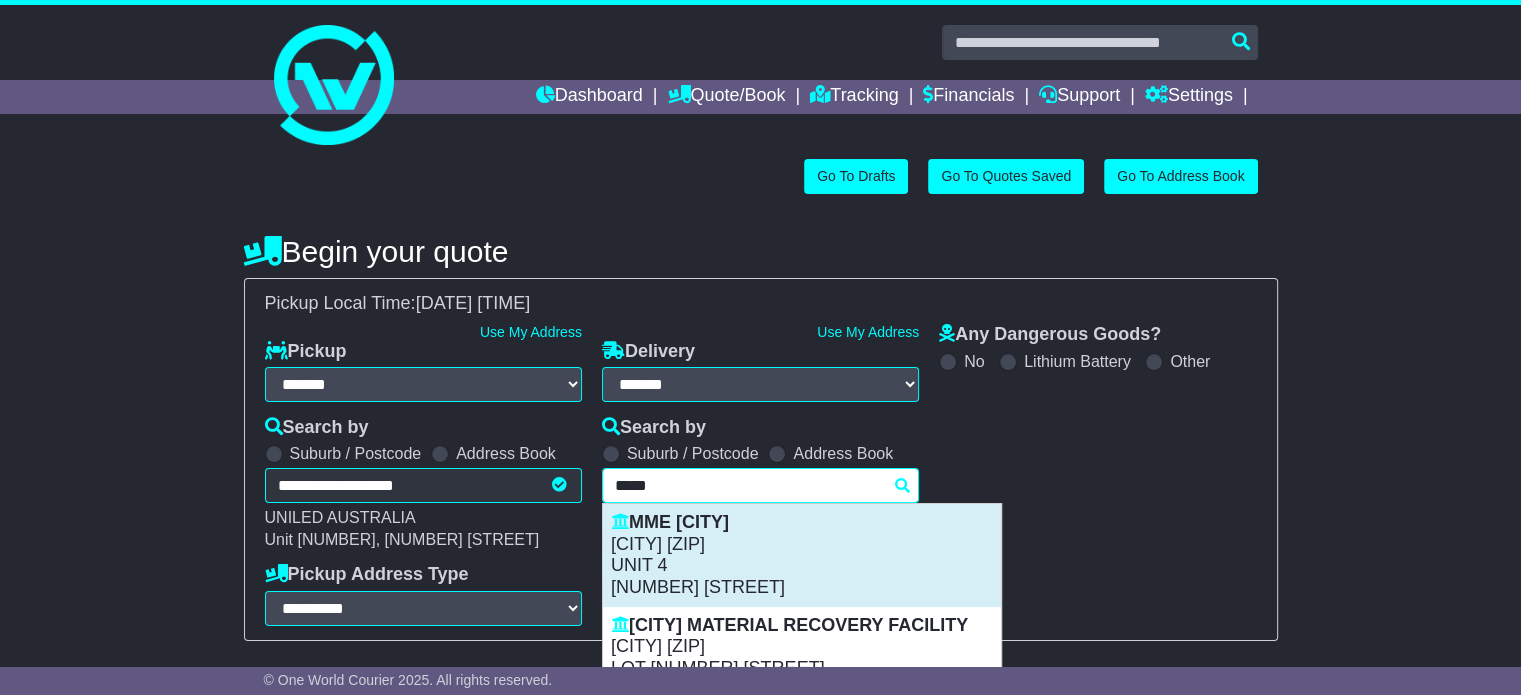 click on "MOUNT GAMBIER 5290" at bounding box center (802, 545) 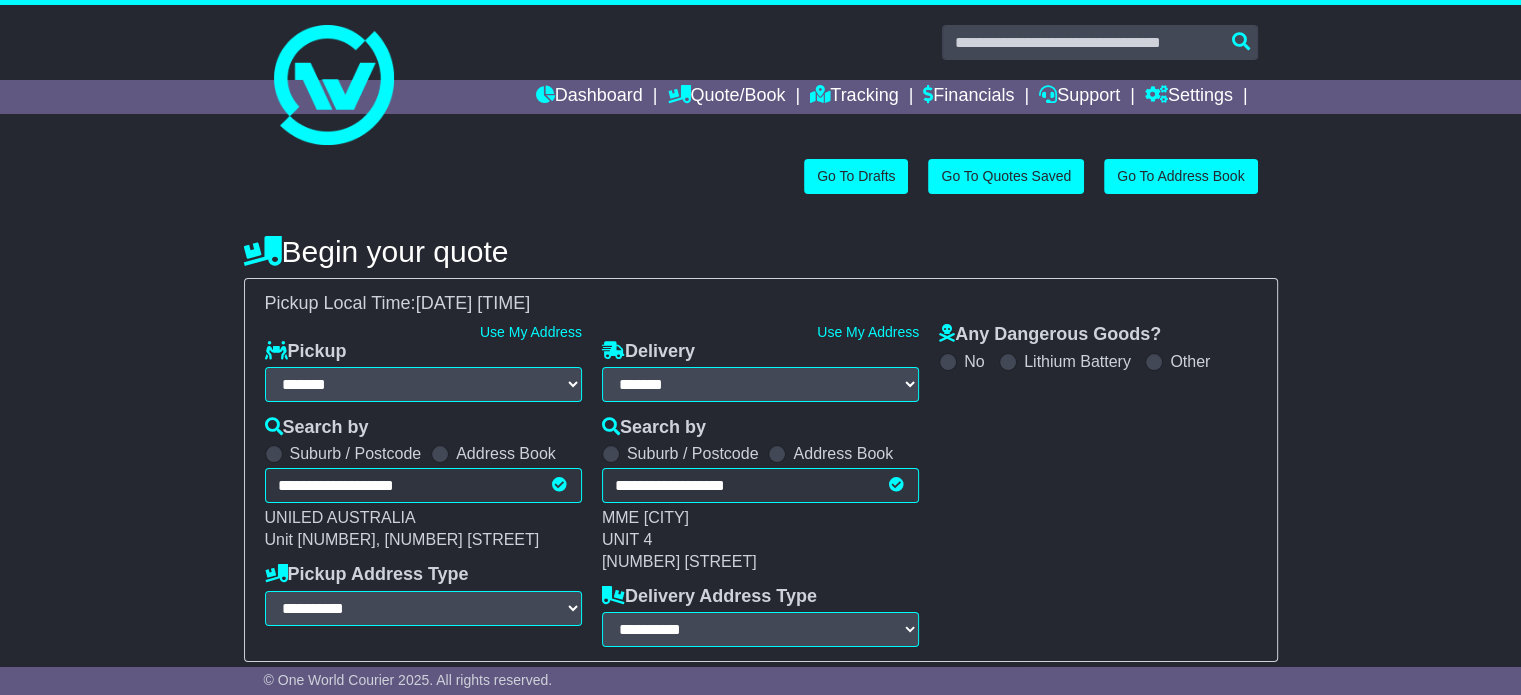 type on "**********" 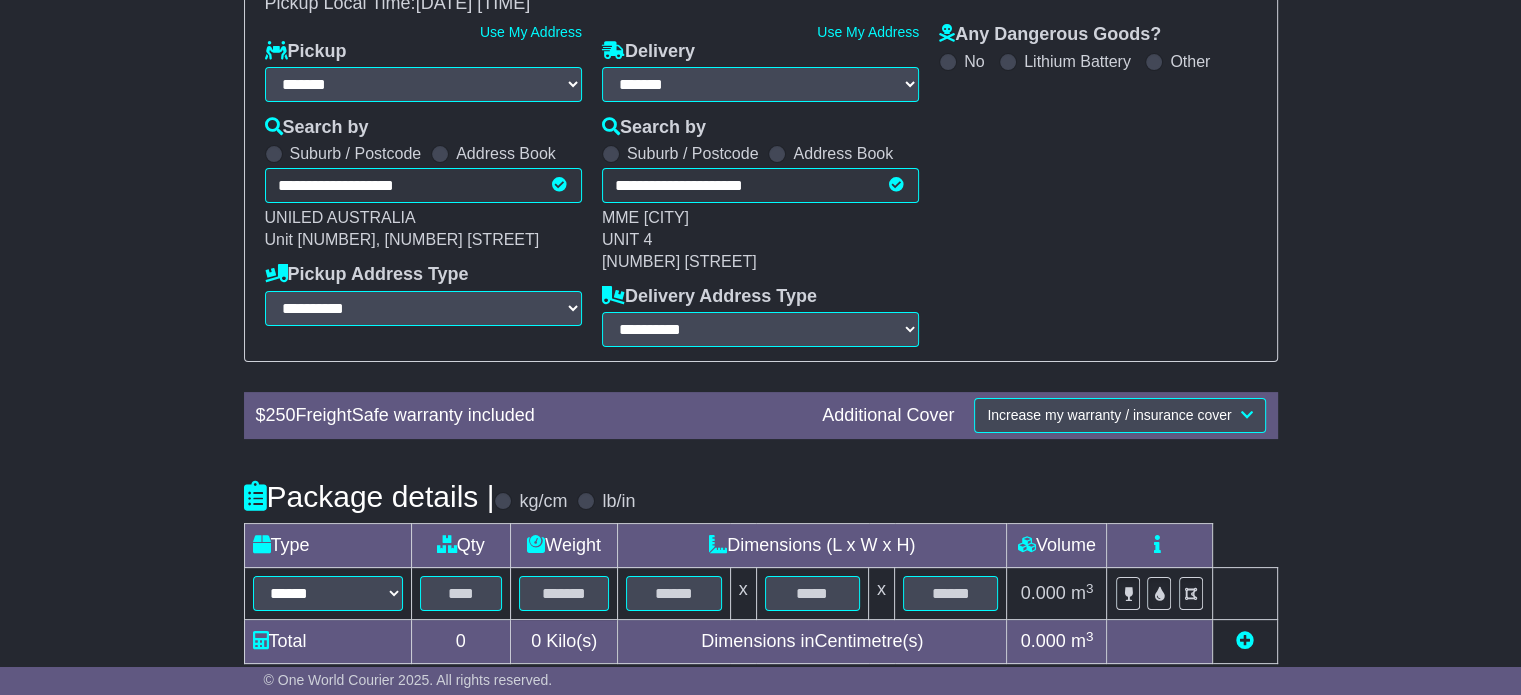 scroll, scrollTop: 382, scrollLeft: 0, axis: vertical 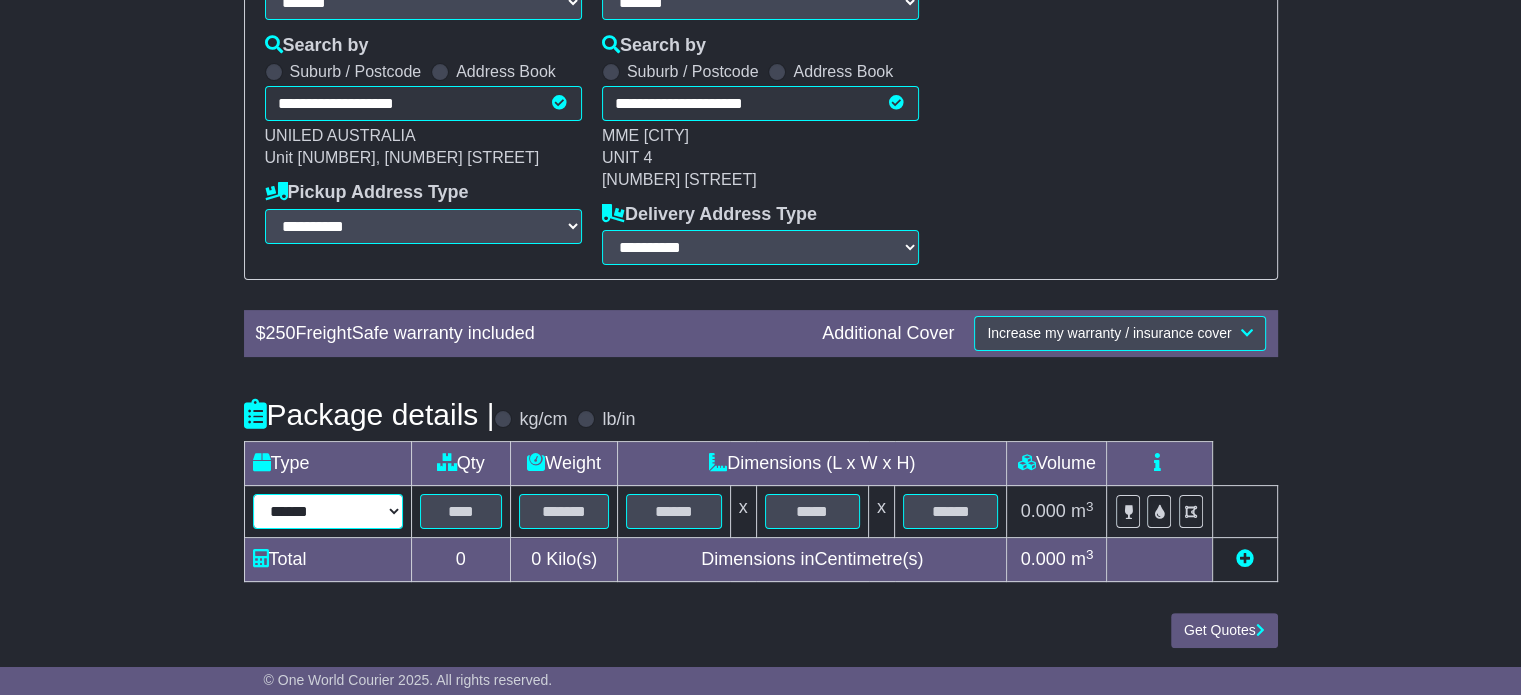 click on "****** ****** *** ******** ***** **** **** ****** *** *******" at bounding box center [328, 511] 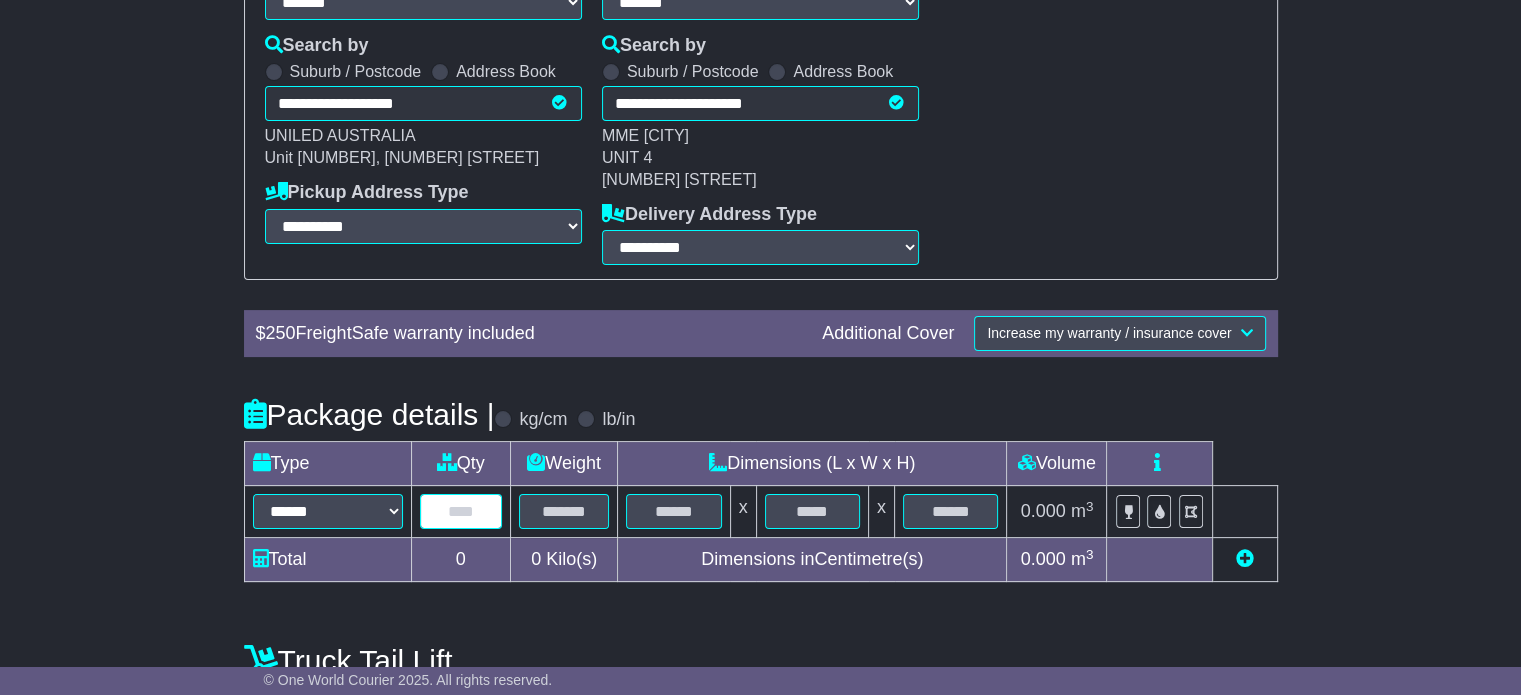 drag, startPoint x: 477, startPoint y: 515, endPoint x: 558, endPoint y: 532, distance: 82.764725 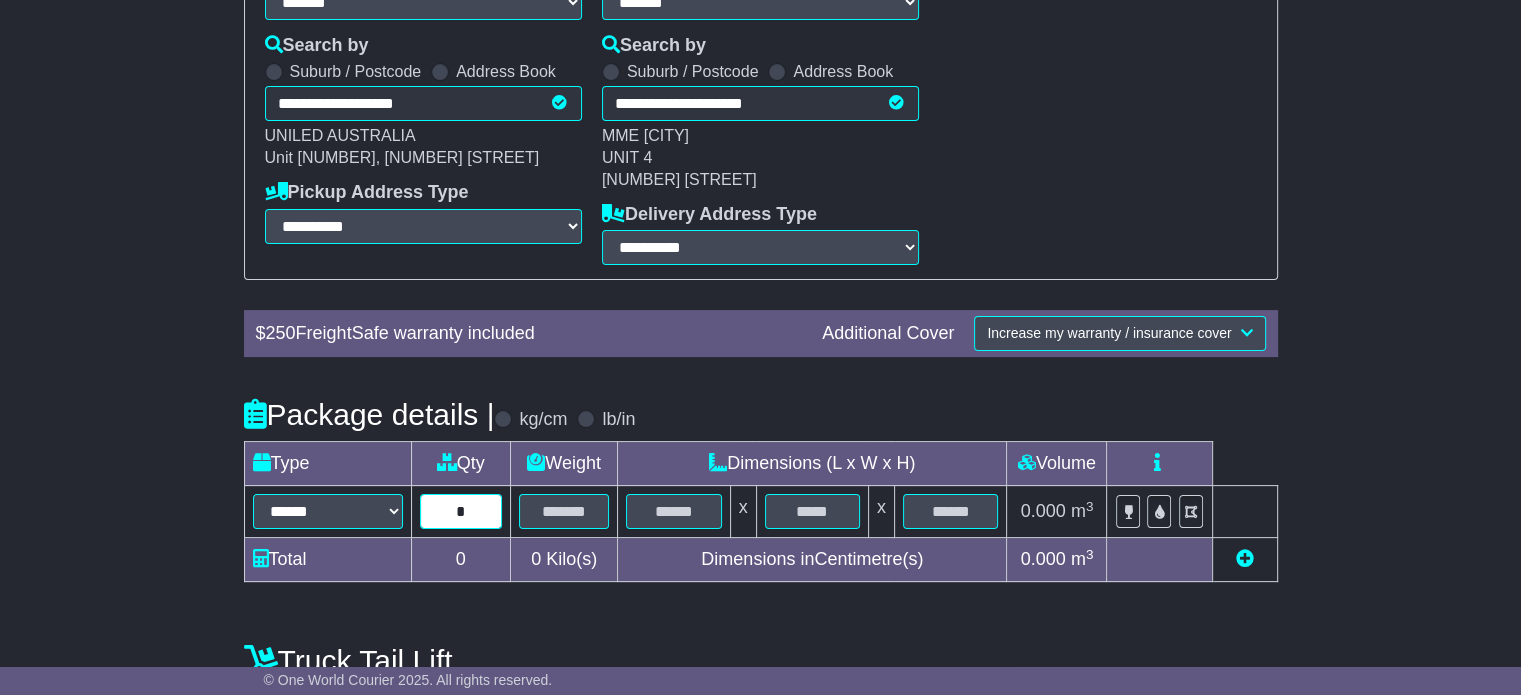 type on "*" 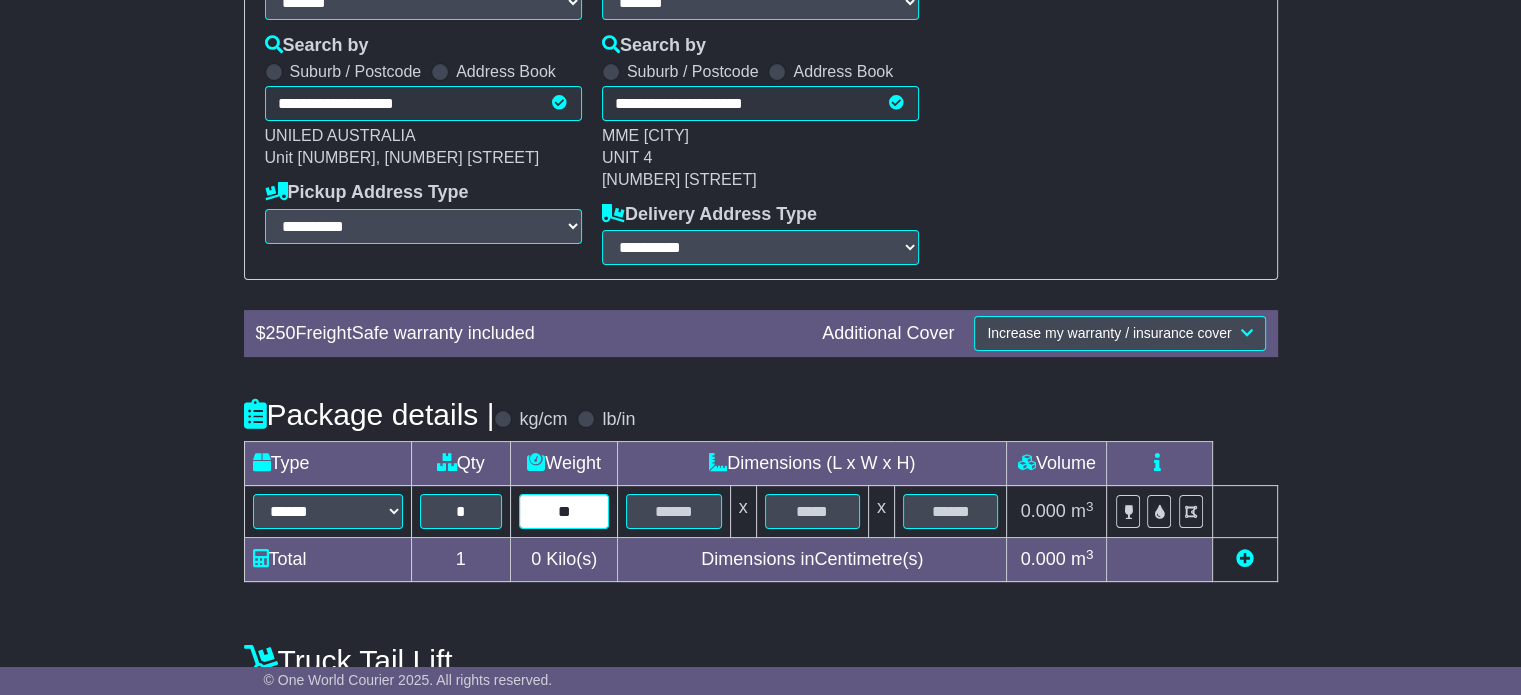 type on "**" 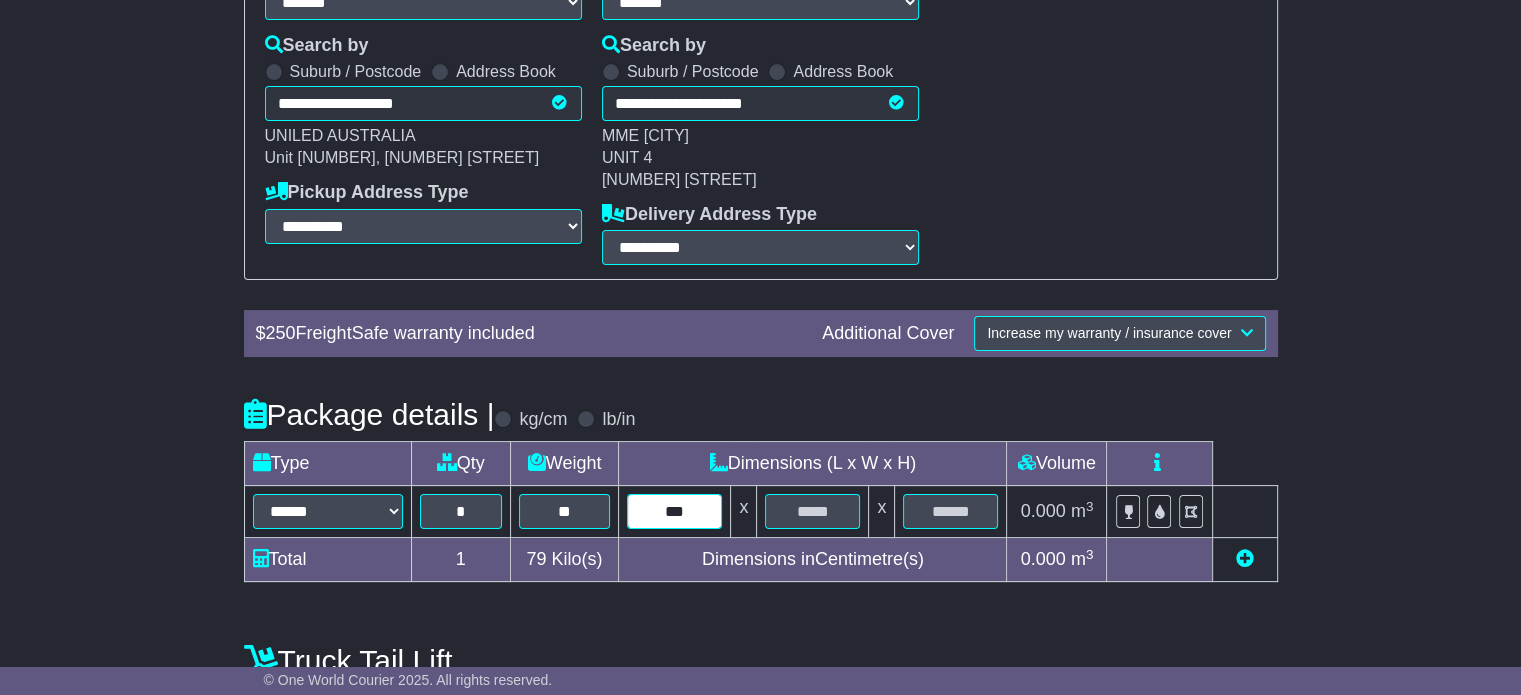 type on "***" 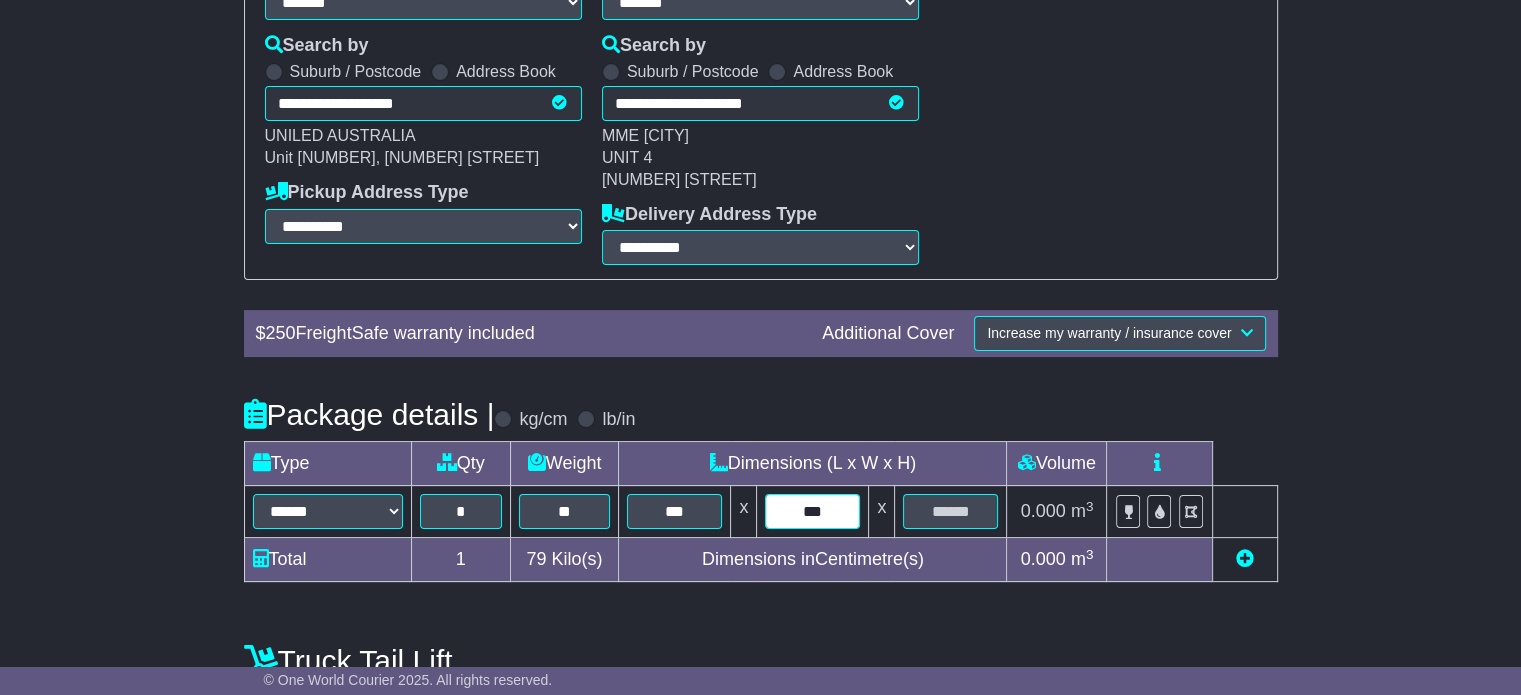 type on "***" 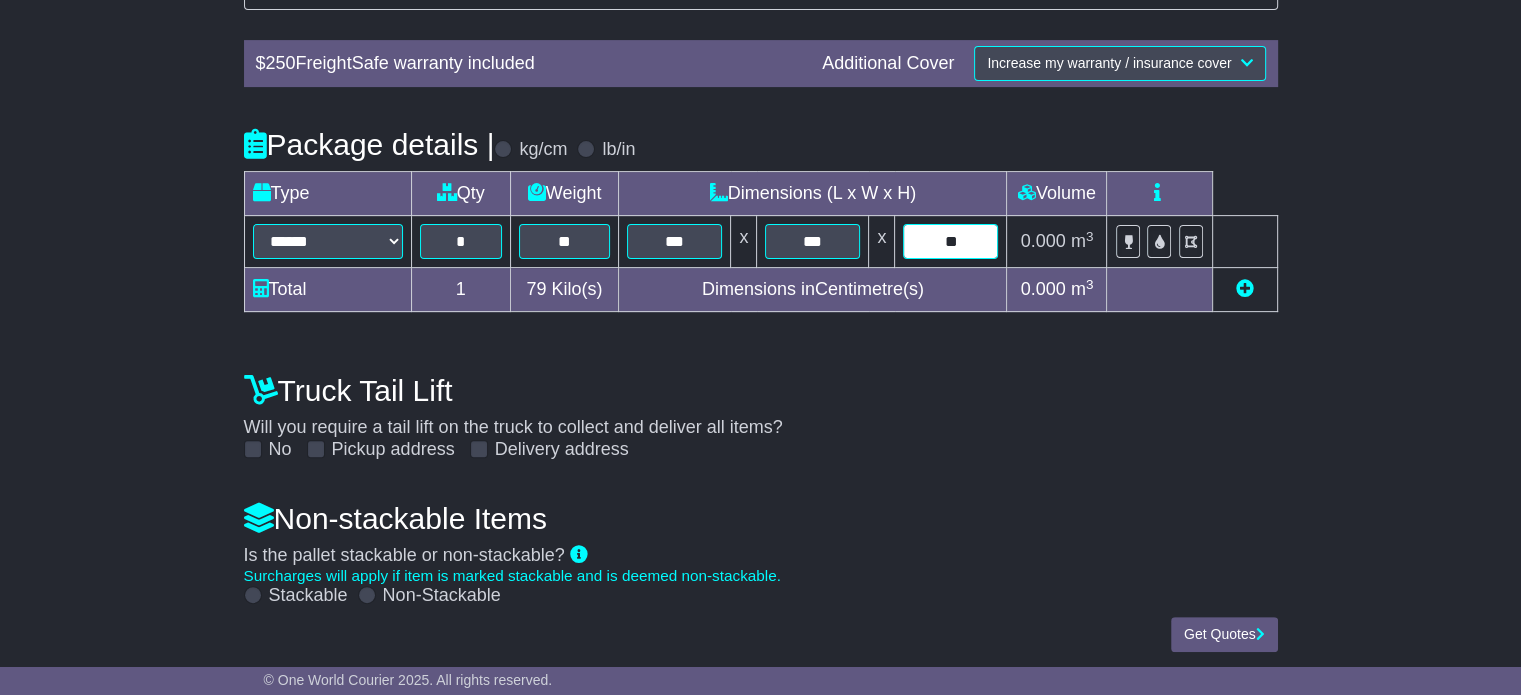 scroll, scrollTop: 656, scrollLeft: 0, axis: vertical 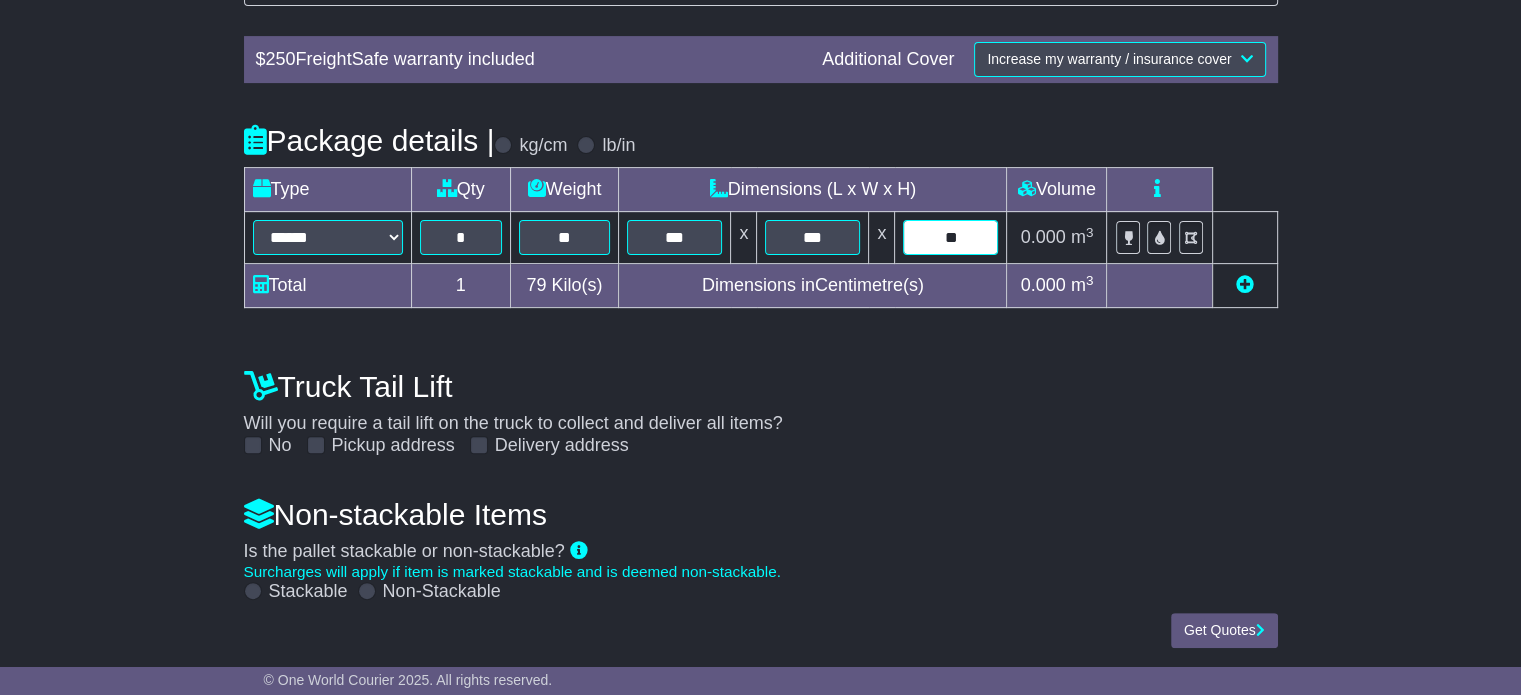 type on "**" 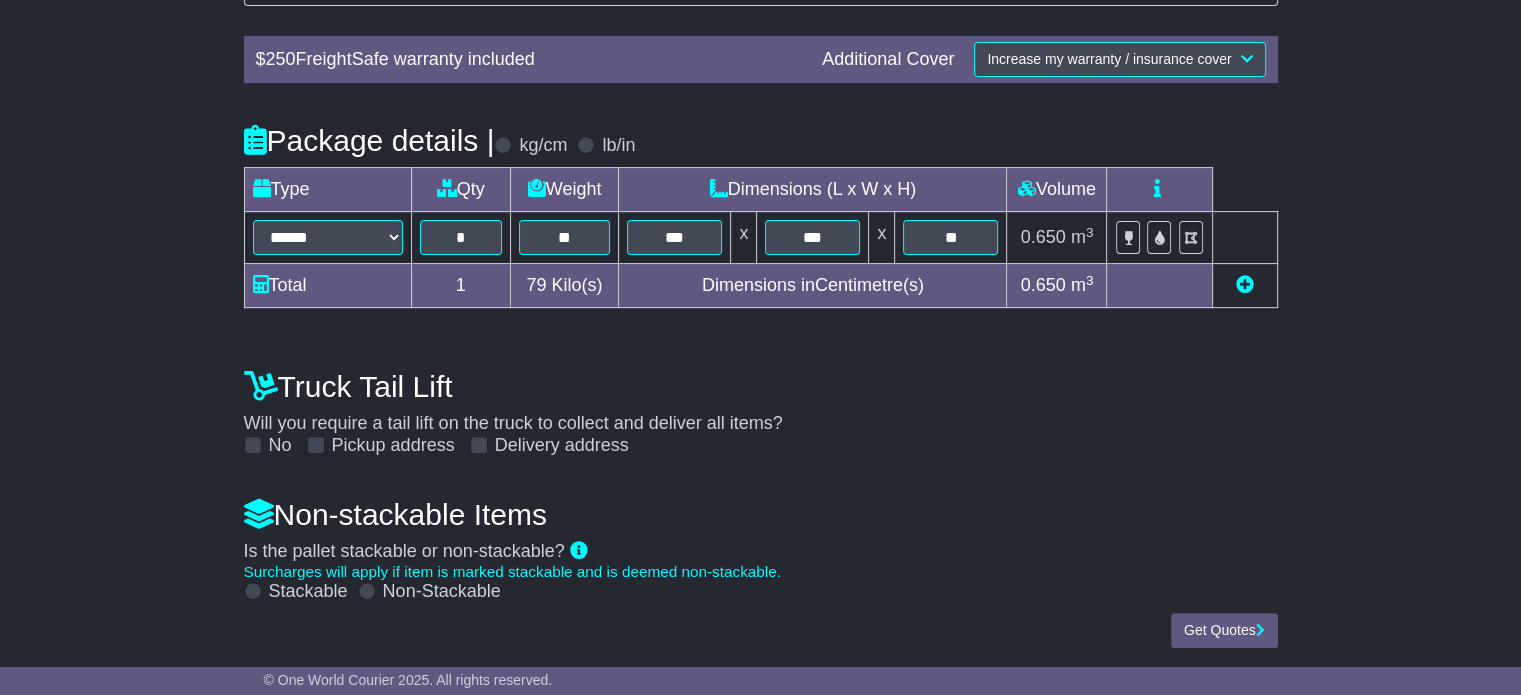 click at bounding box center [367, 591] 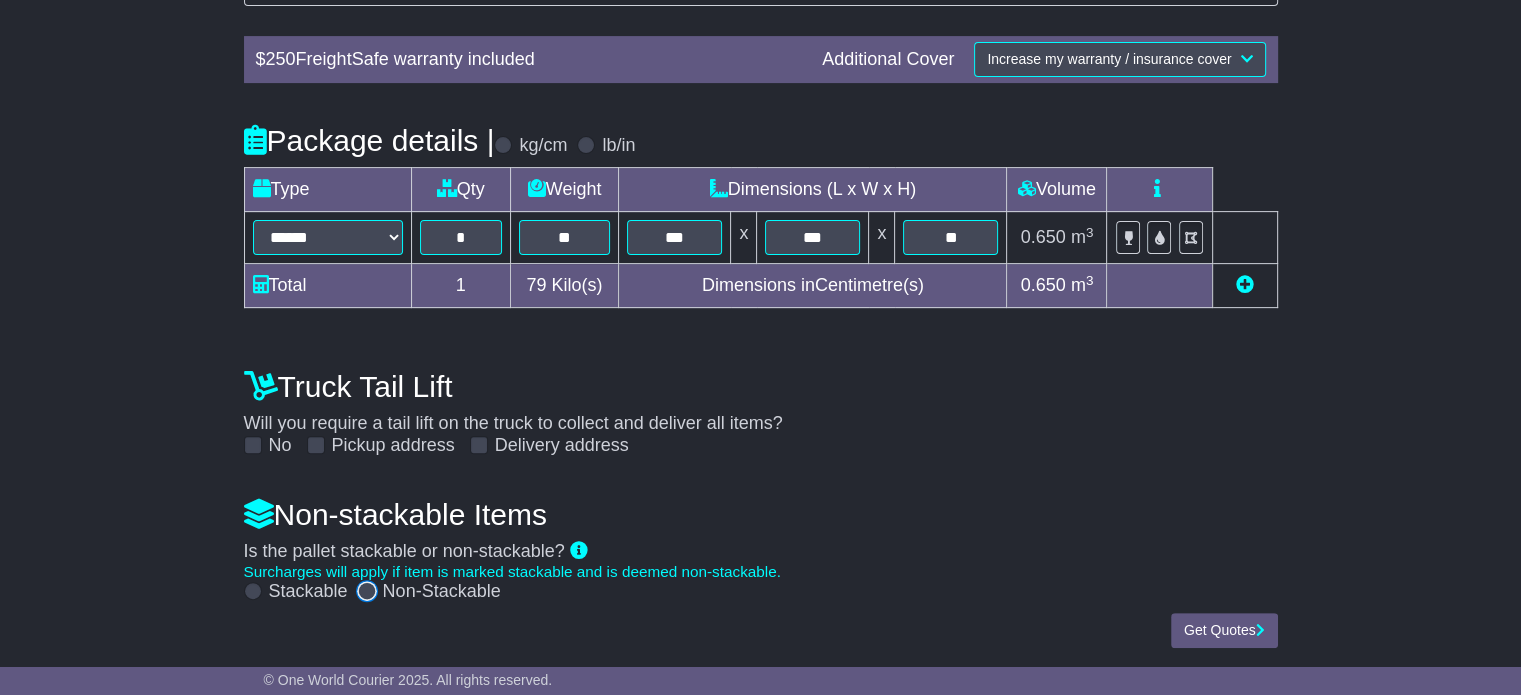 scroll, scrollTop: 638, scrollLeft: 0, axis: vertical 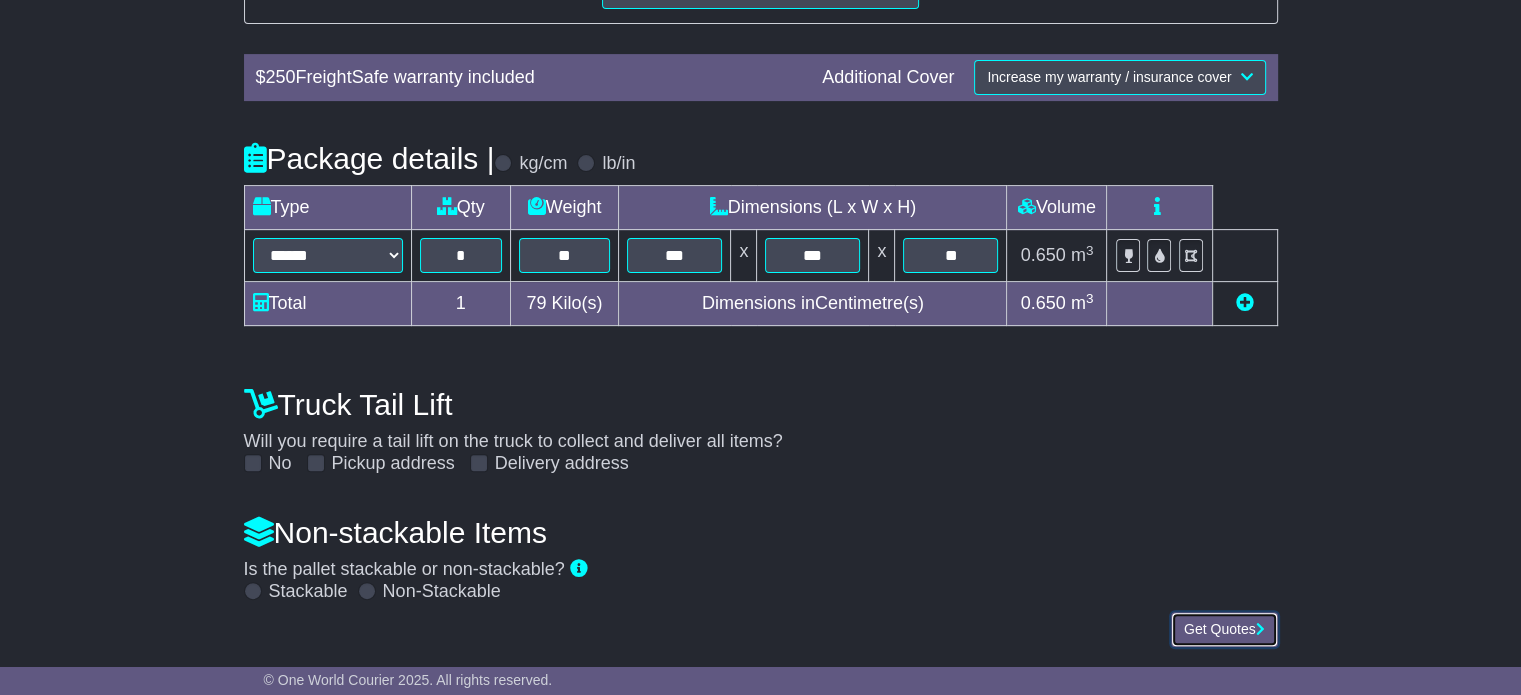 click on "Get Quotes" at bounding box center [1224, 629] 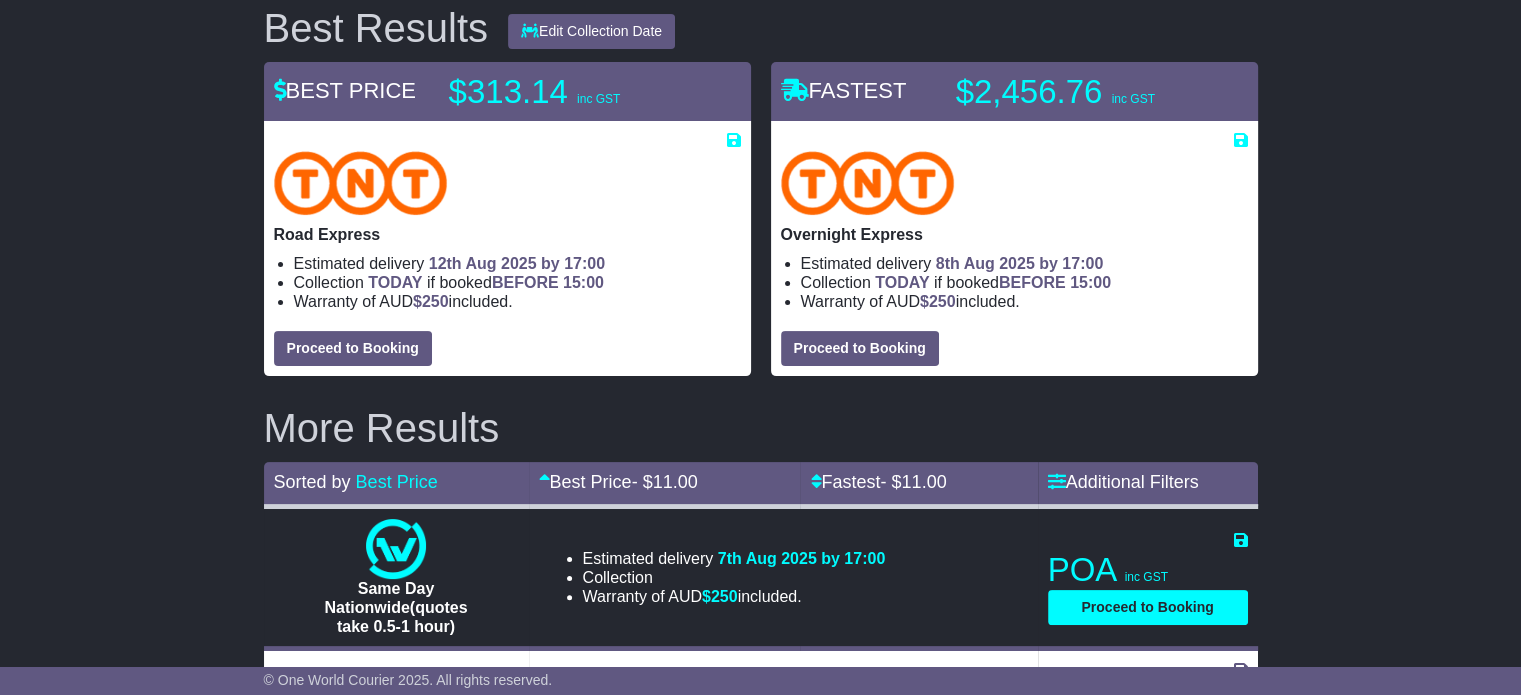 scroll, scrollTop: 400, scrollLeft: 0, axis: vertical 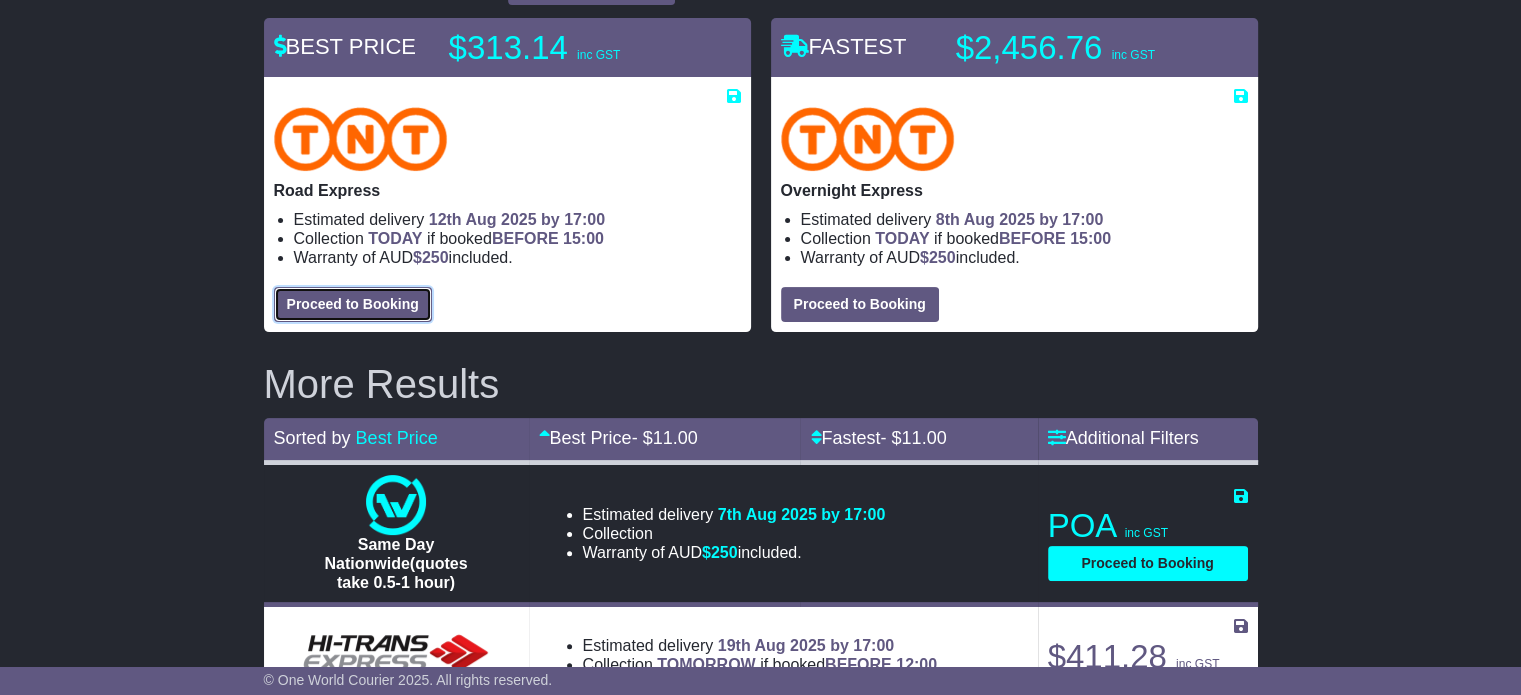 click on "Proceed to Booking" at bounding box center (353, 304) 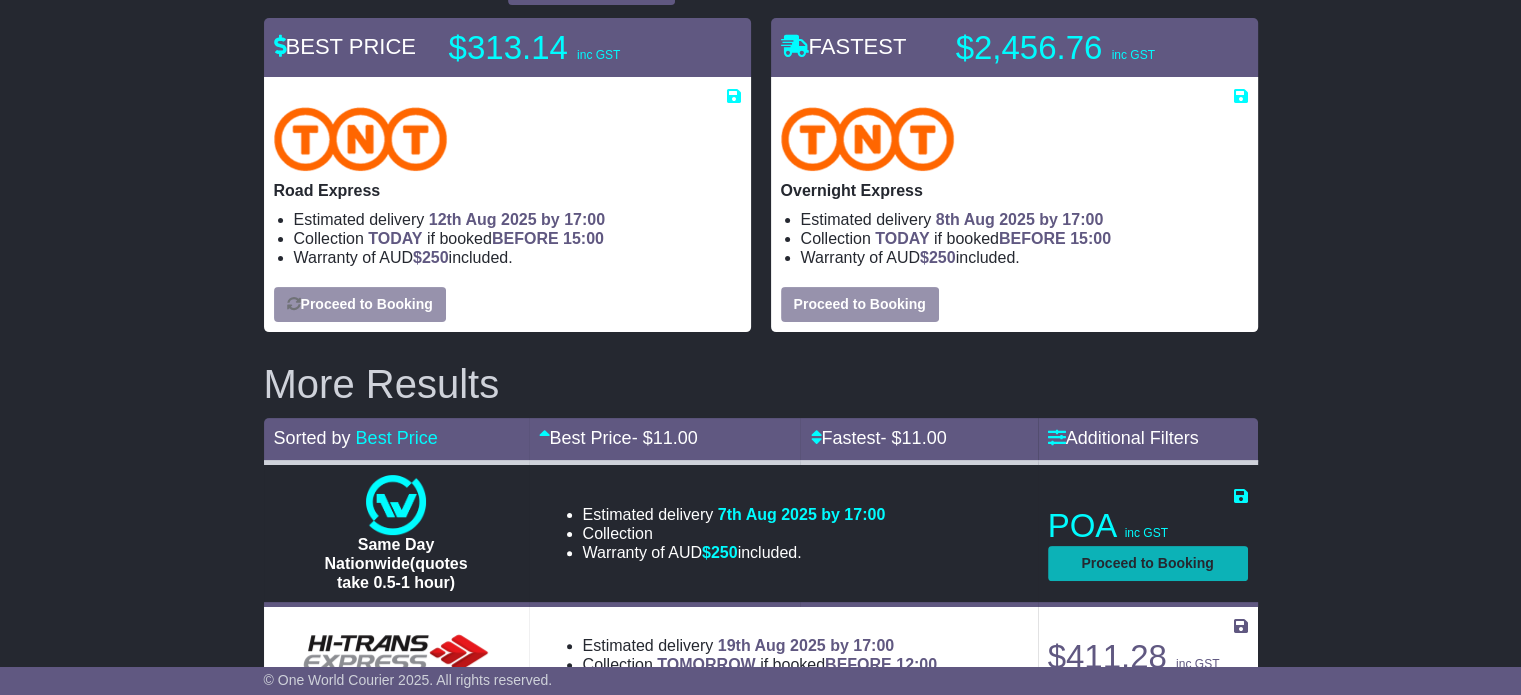 select on "****" 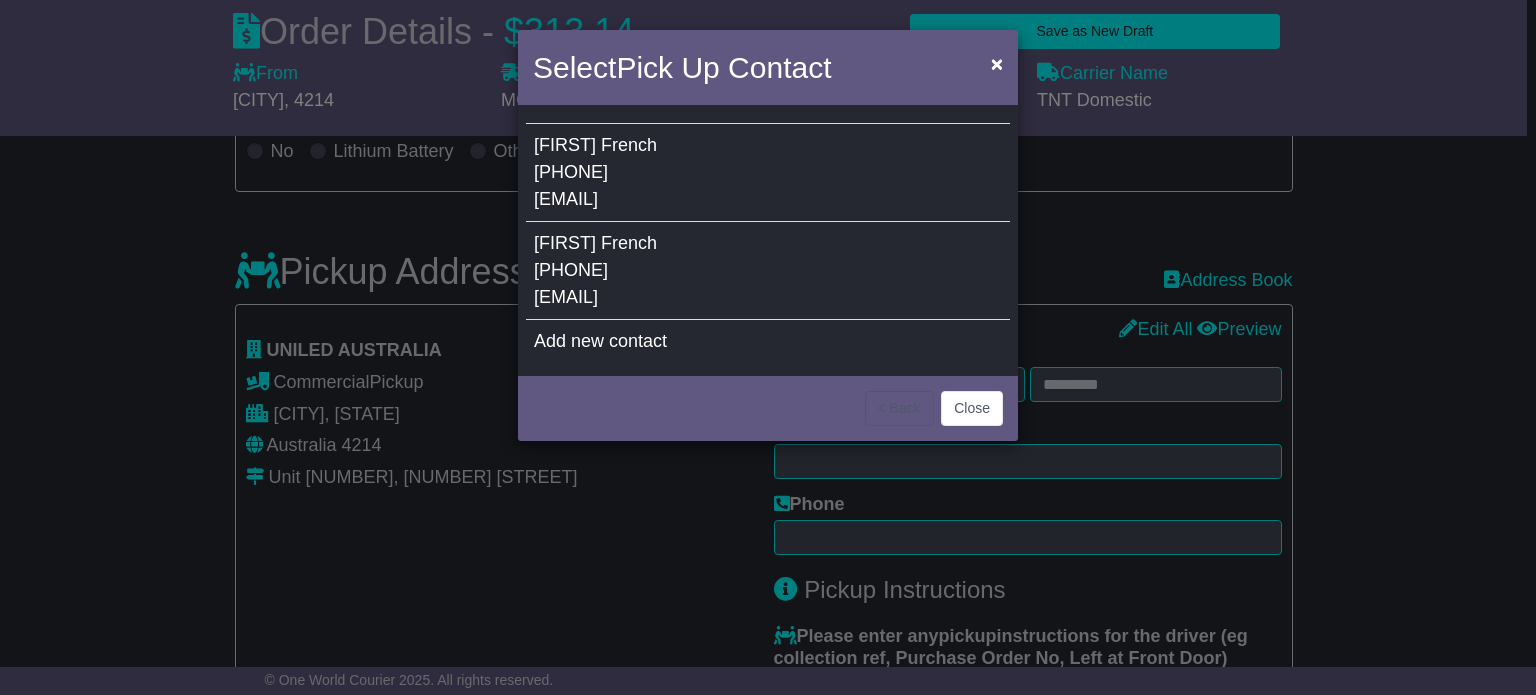 click on "French" at bounding box center (629, 243) 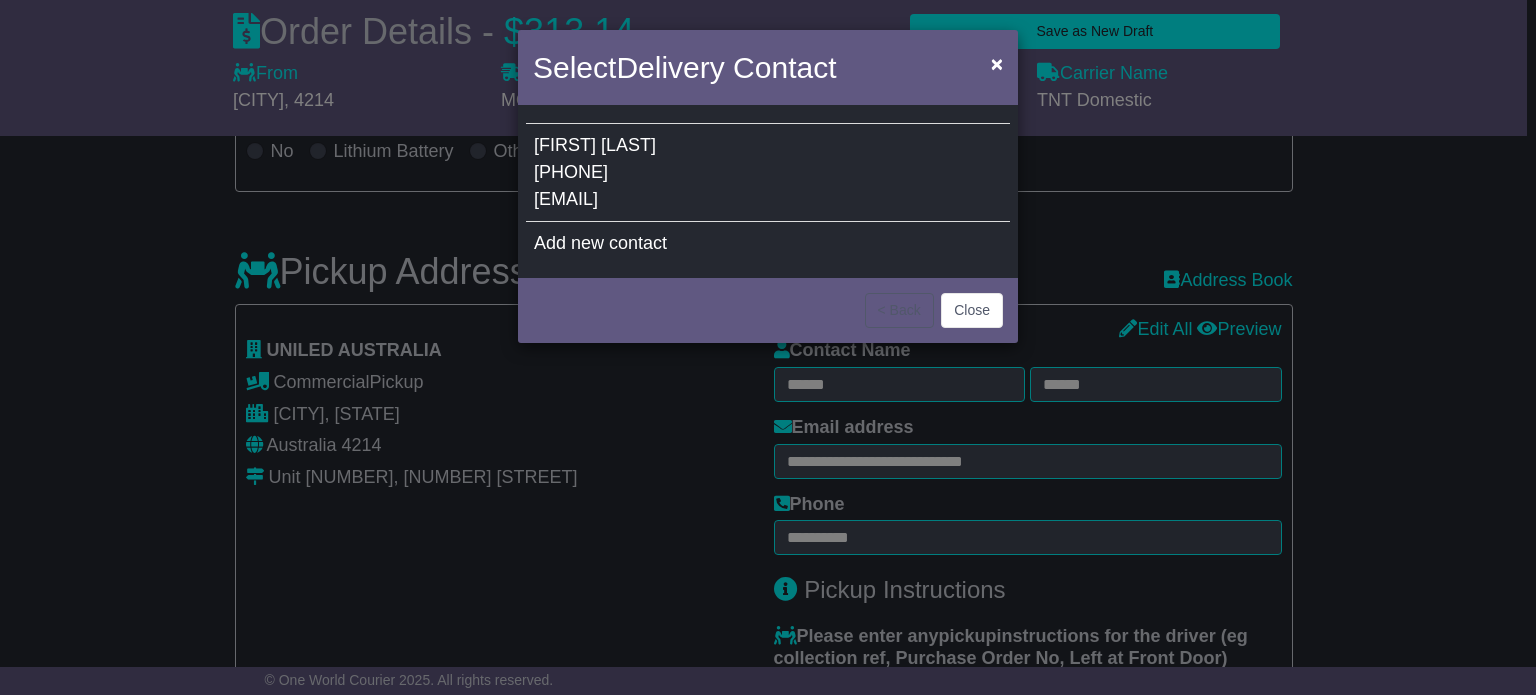 click on "[PHONE]" at bounding box center [571, 172] 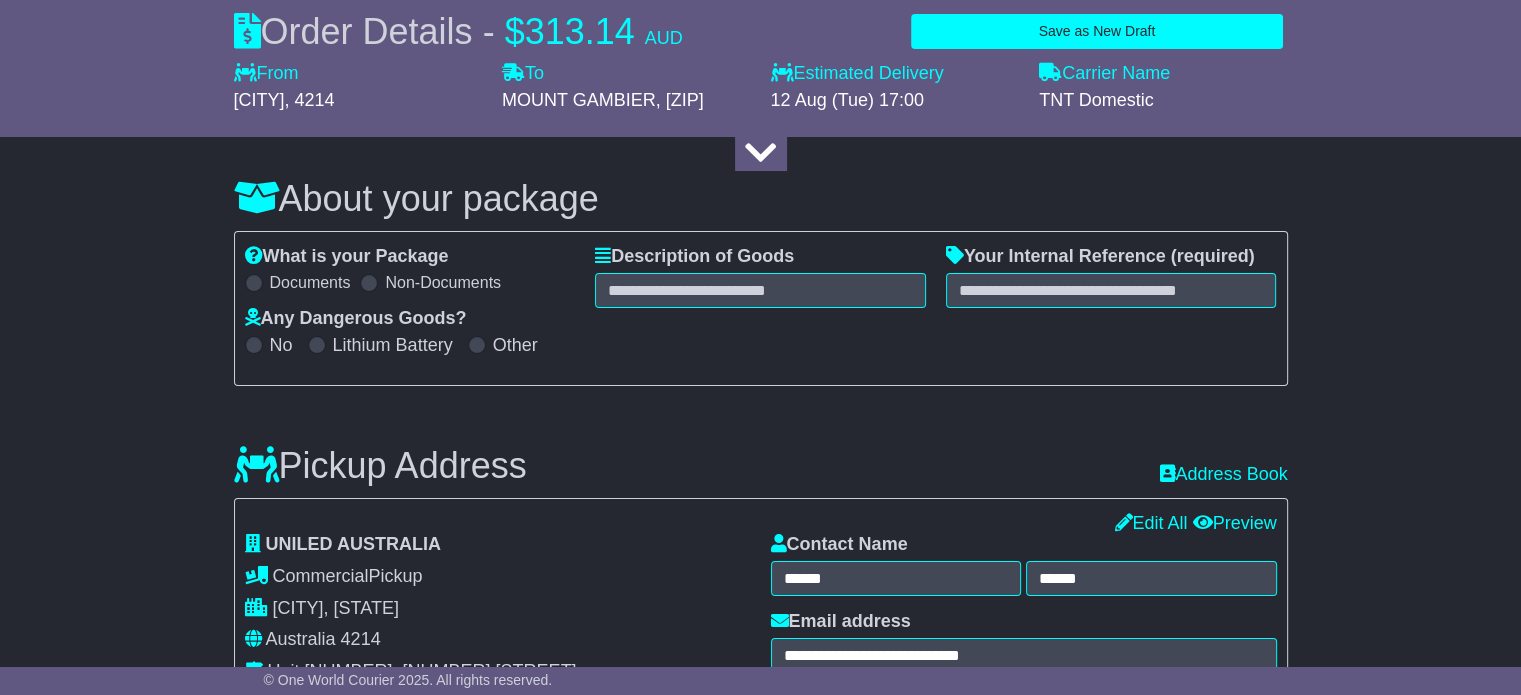 scroll, scrollTop: 0, scrollLeft: 0, axis: both 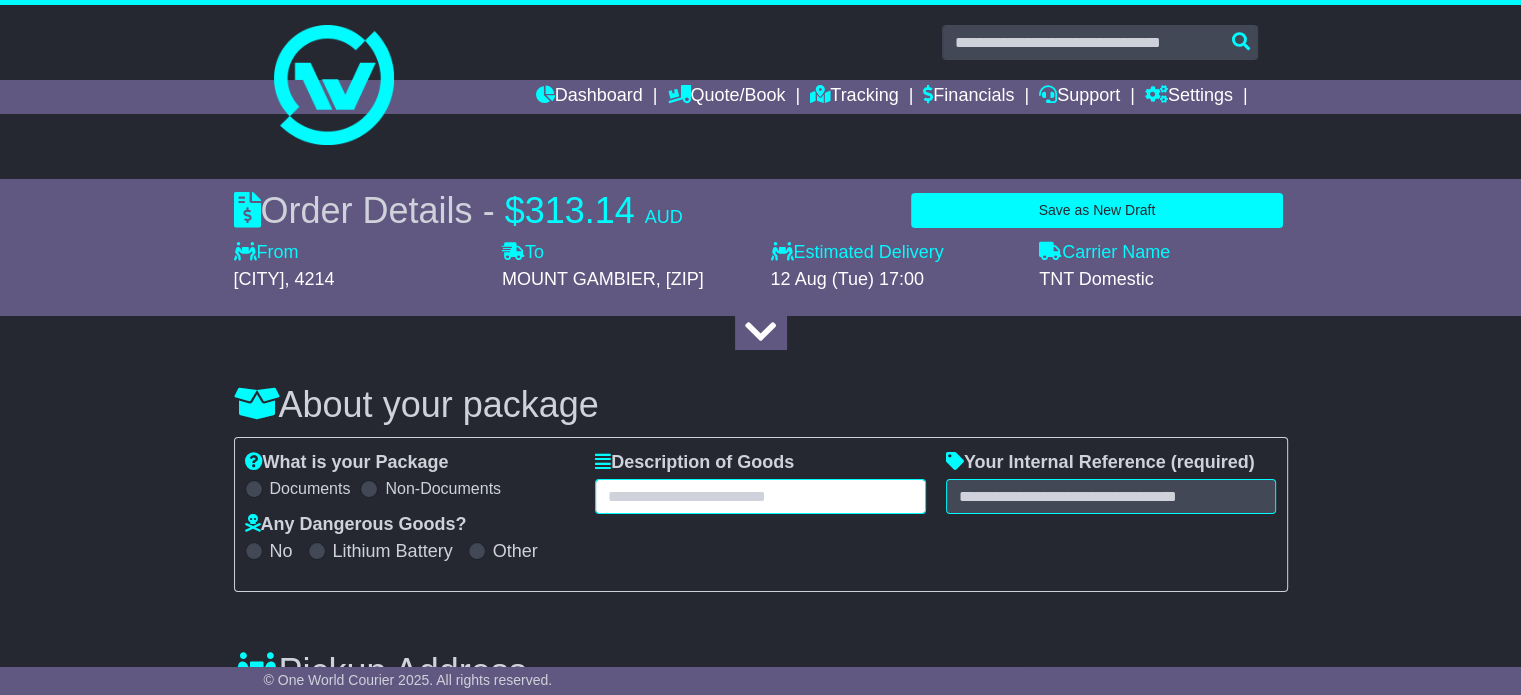 click at bounding box center [760, 496] 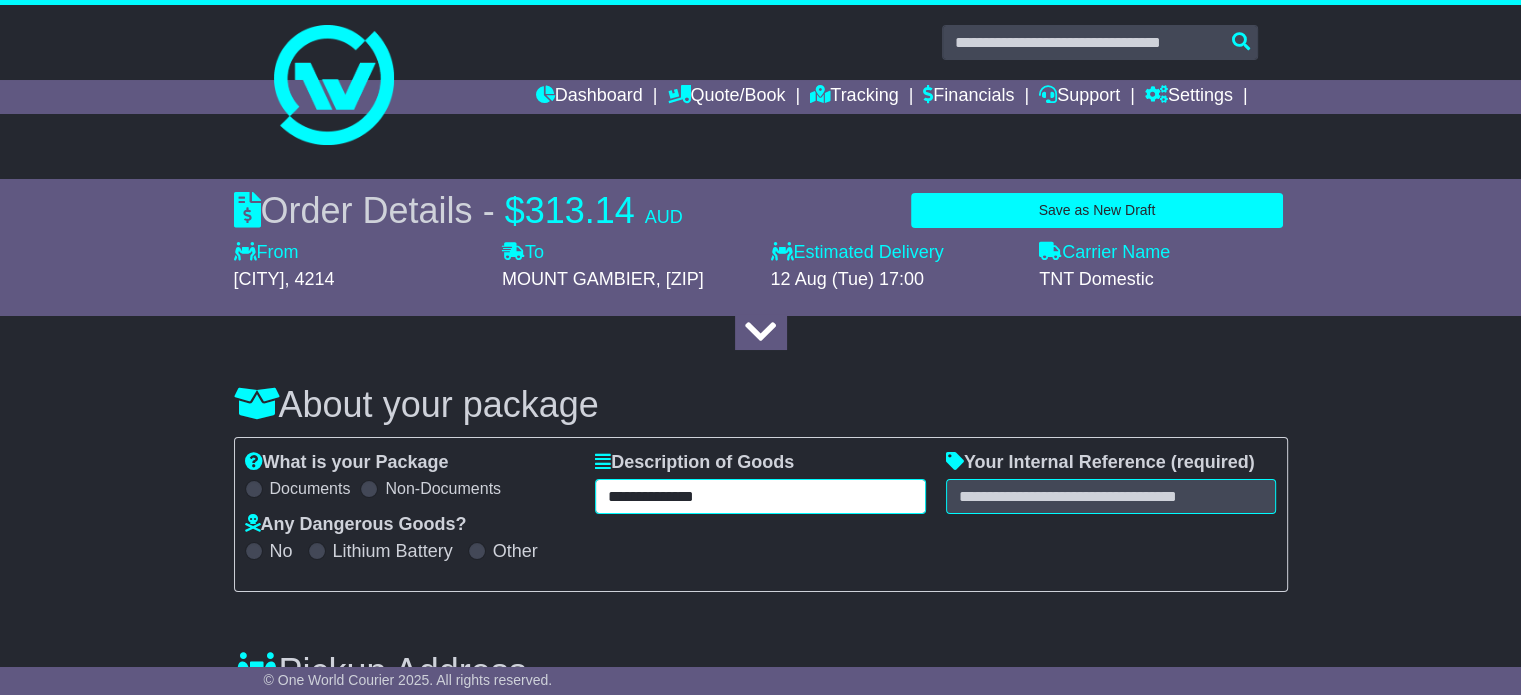 type on "**********" 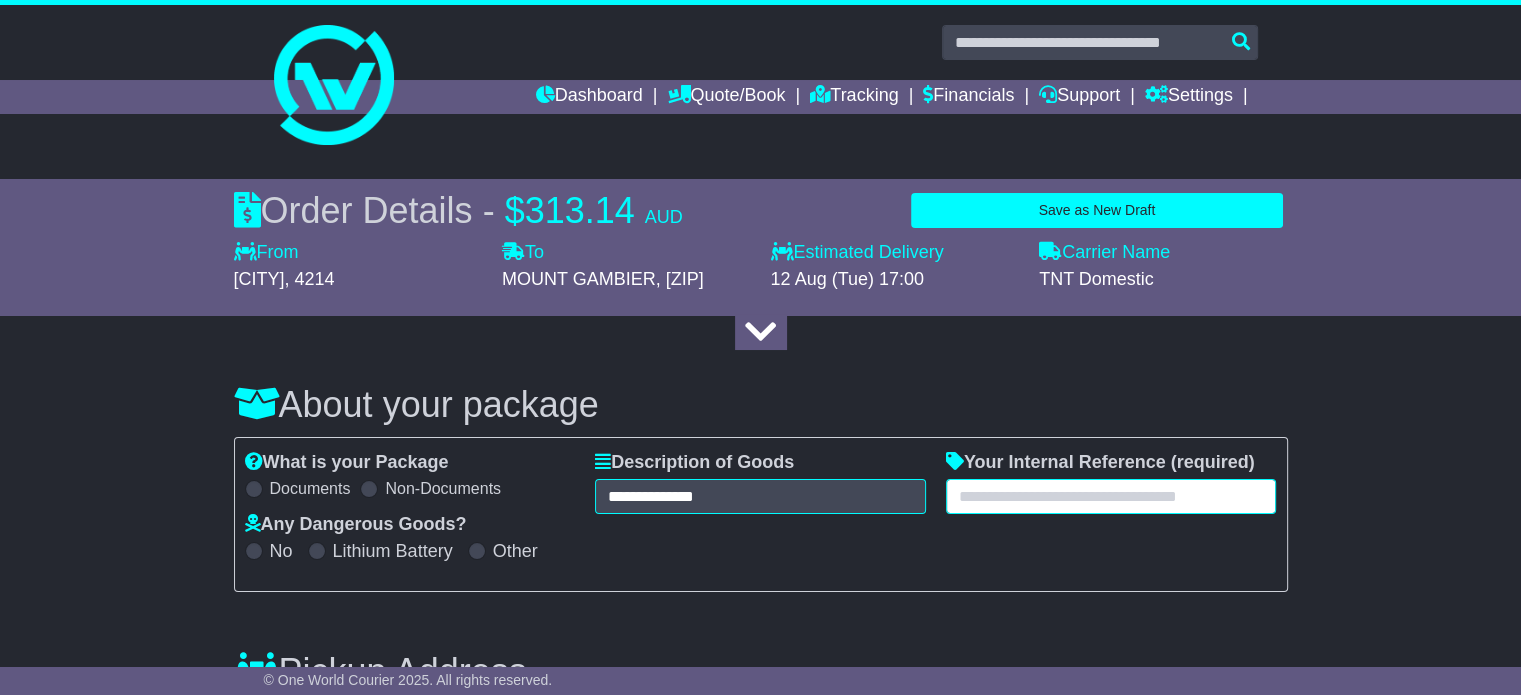 click at bounding box center (1111, 496) 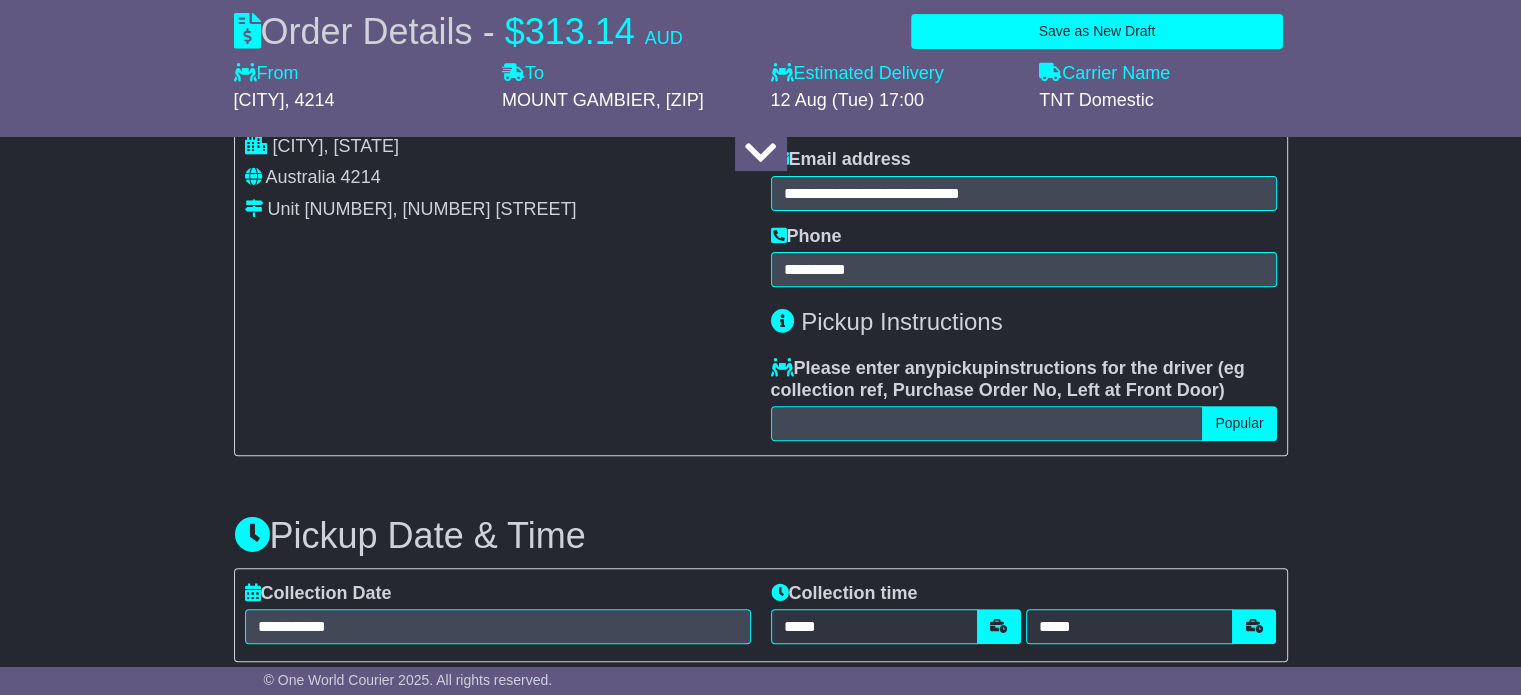 scroll, scrollTop: 800, scrollLeft: 0, axis: vertical 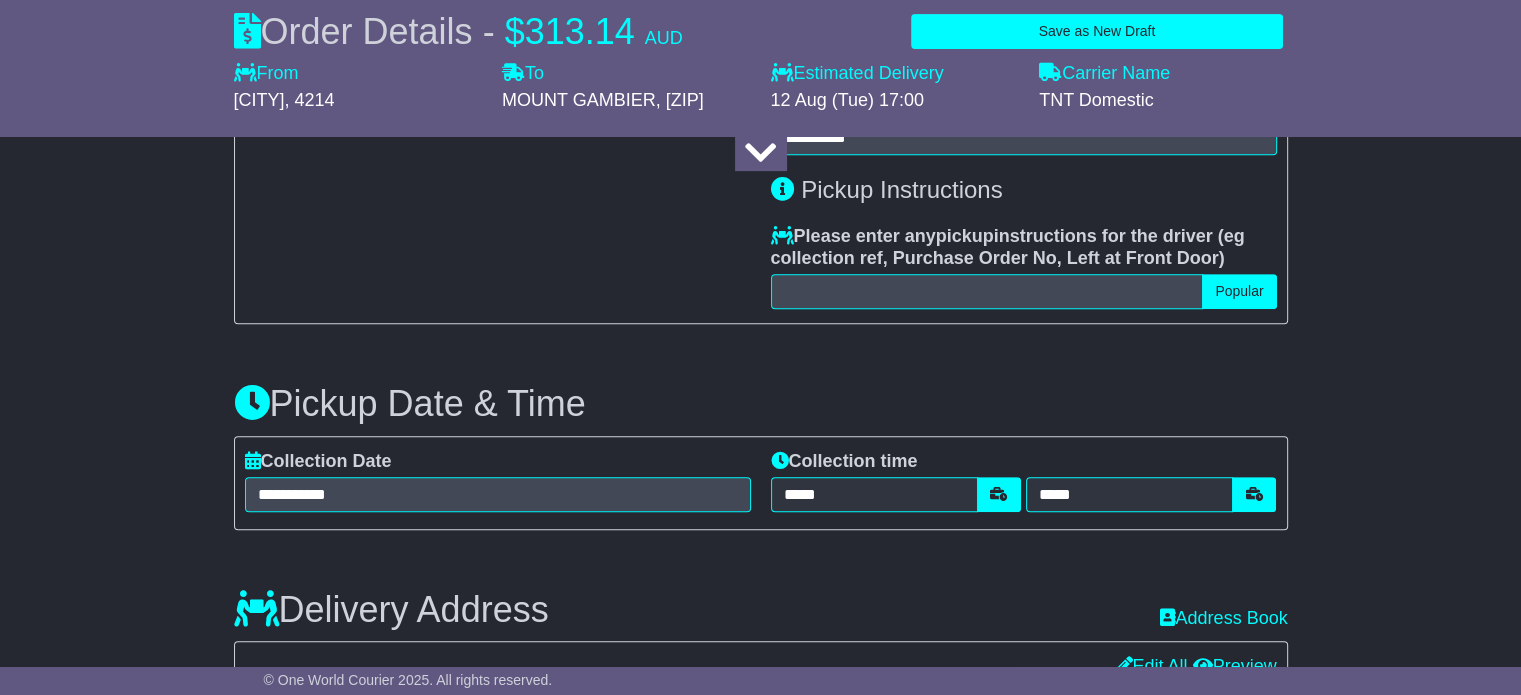 type on "*****" 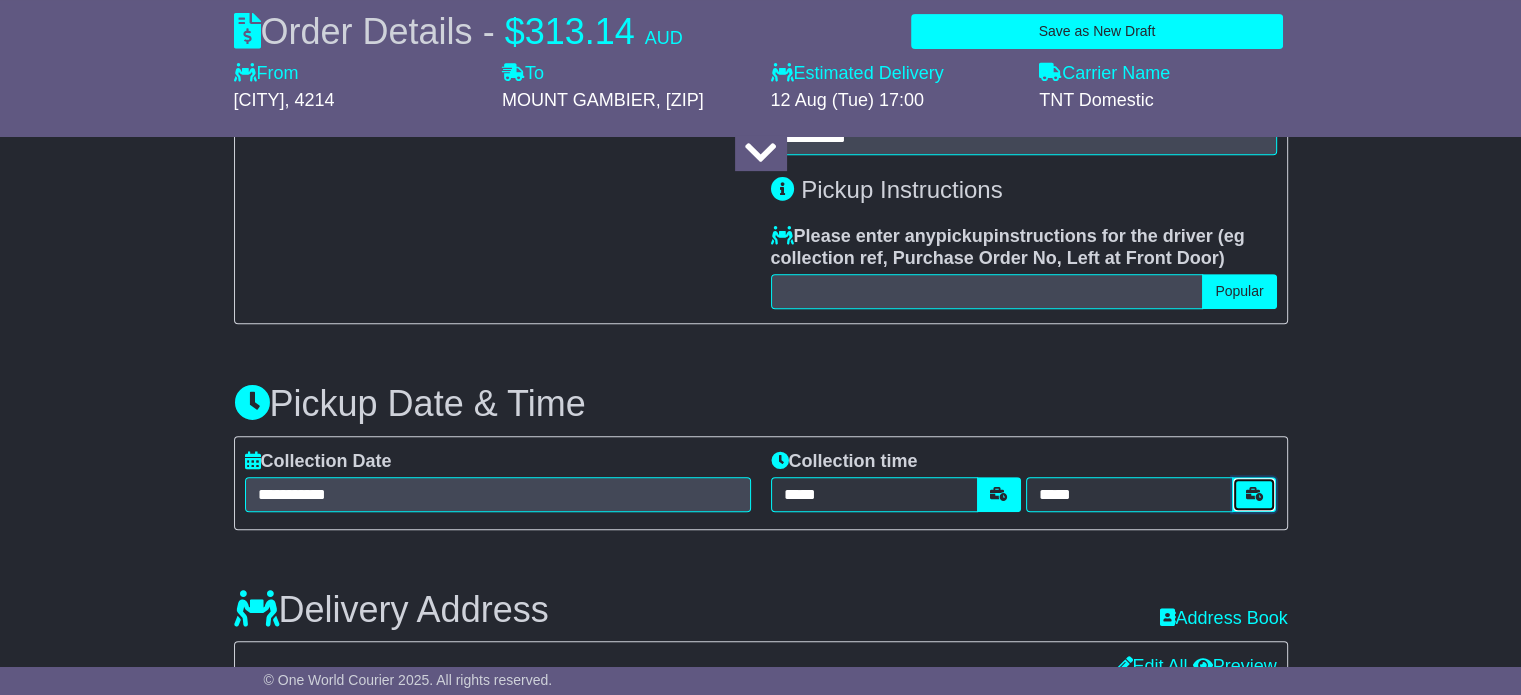 click at bounding box center [1254, 494] 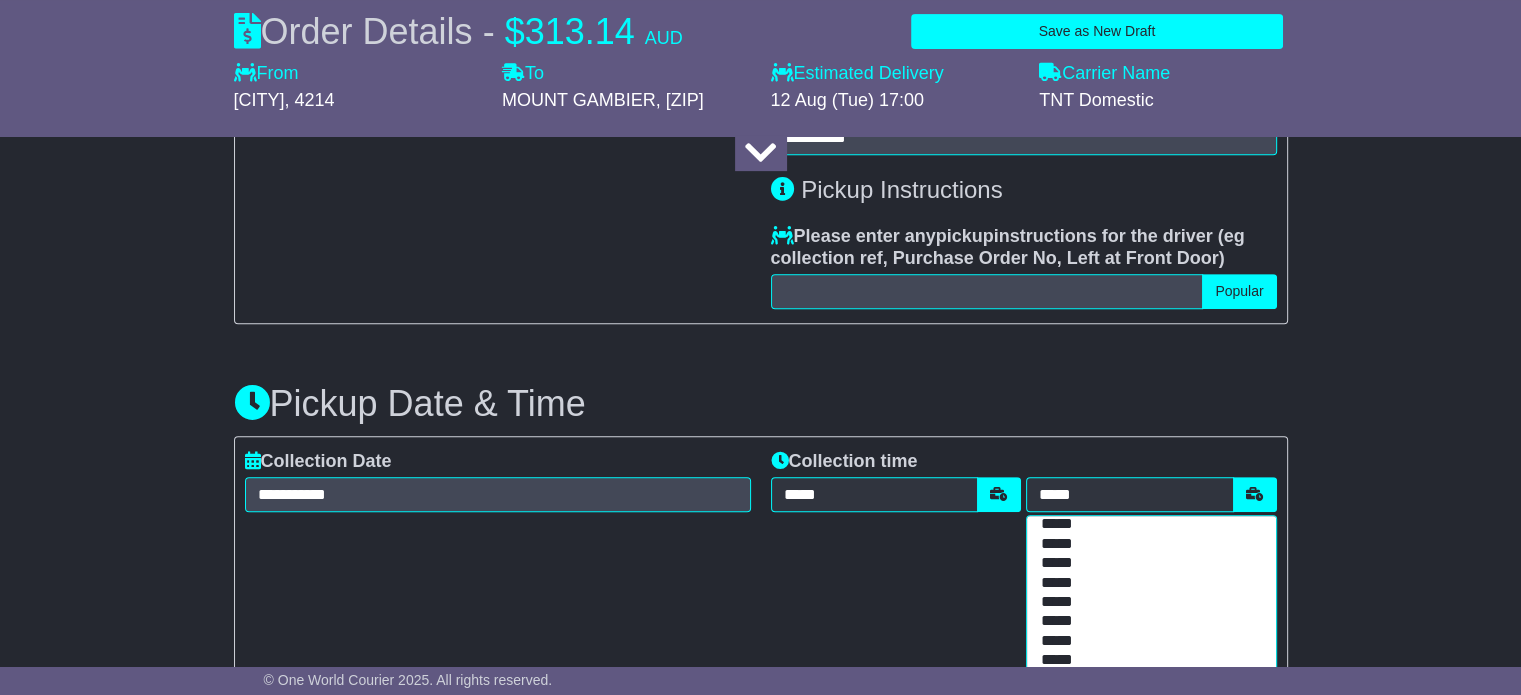 scroll, scrollTop: 200, scrollLeft: 0, axis: vertical 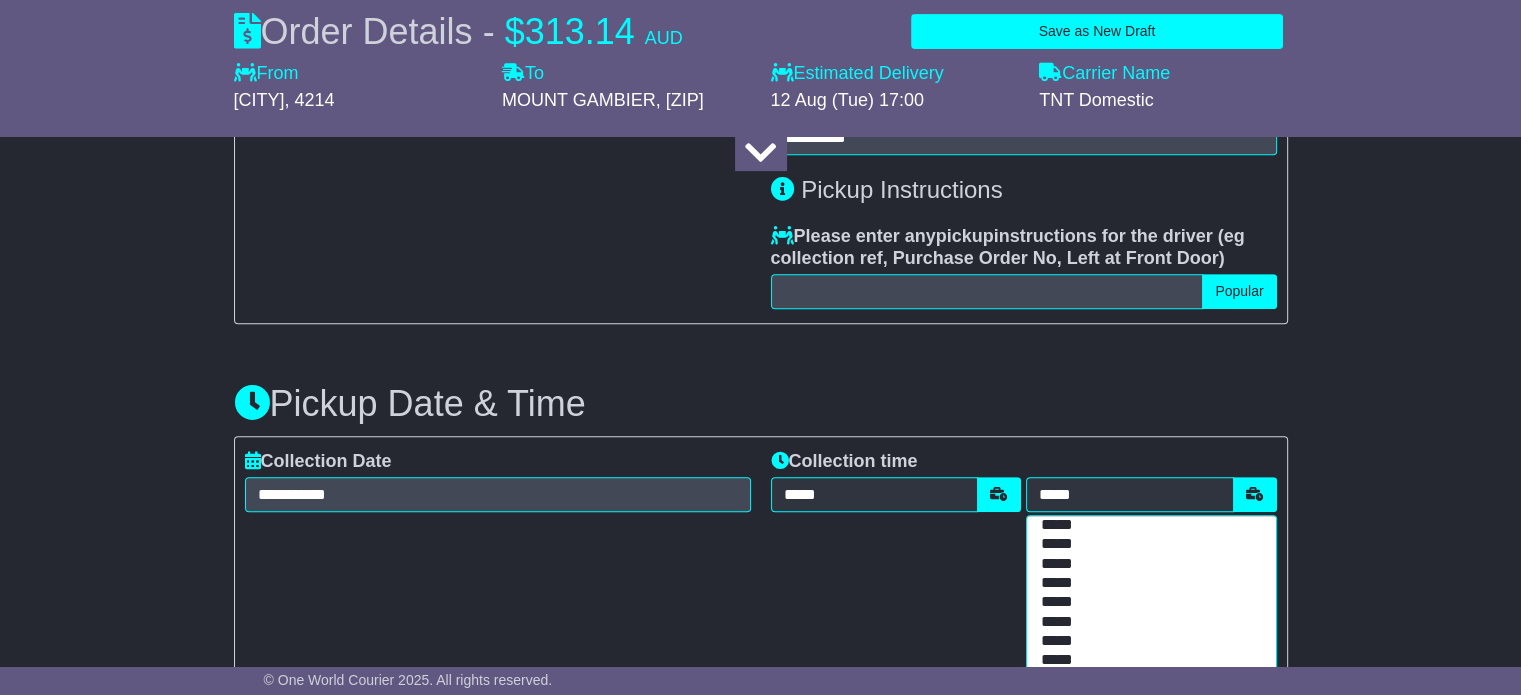 click on "*****" at bounding box center (1147, 583) 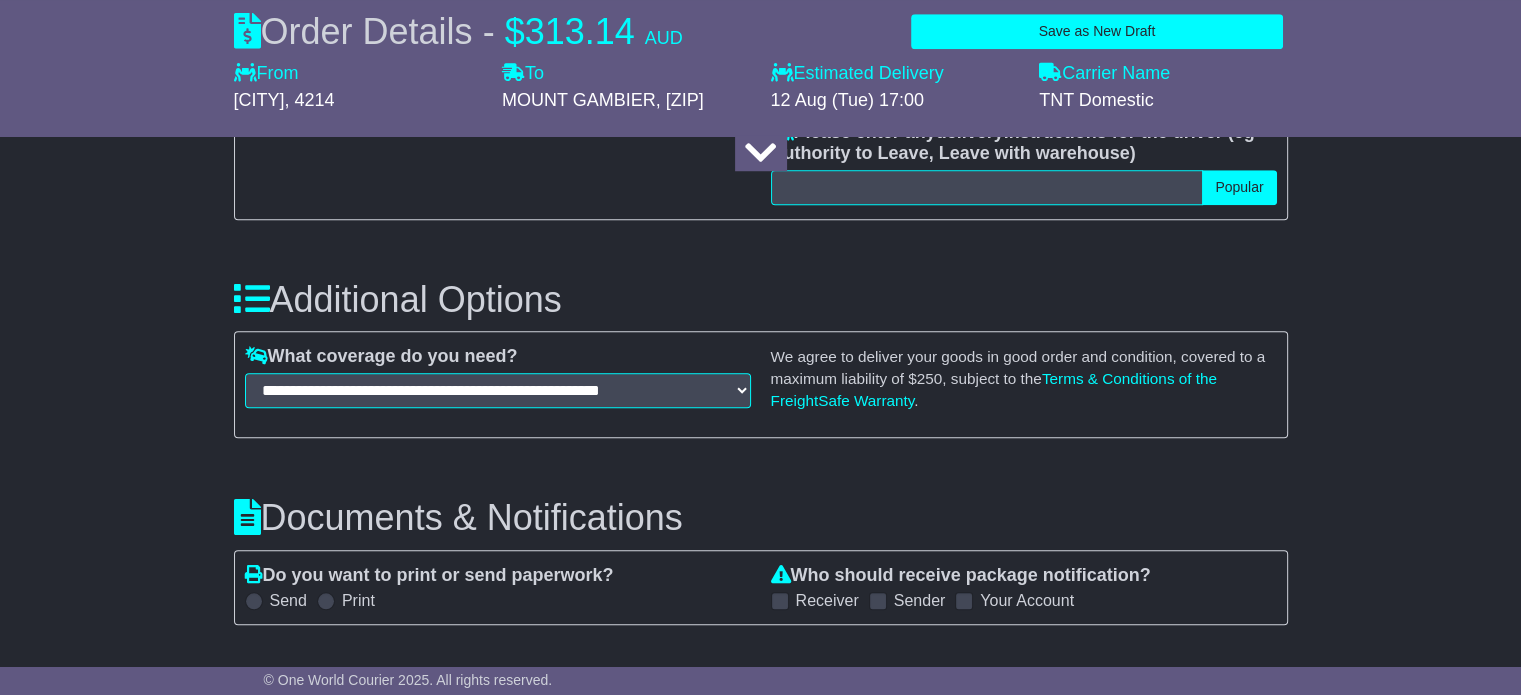 scroll, scrollTop: 1700, scrollLeft: 0, axis: vertical 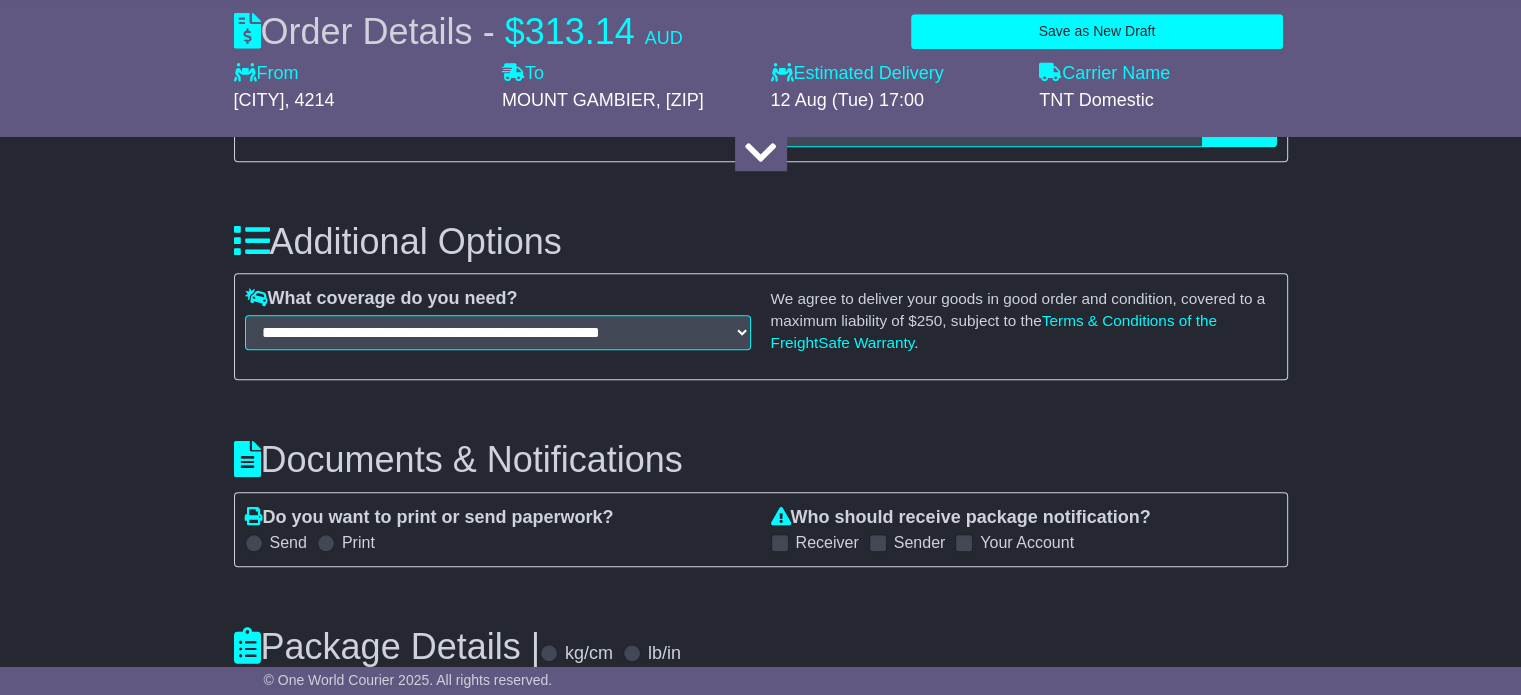 click at bounding box center [878, 543] 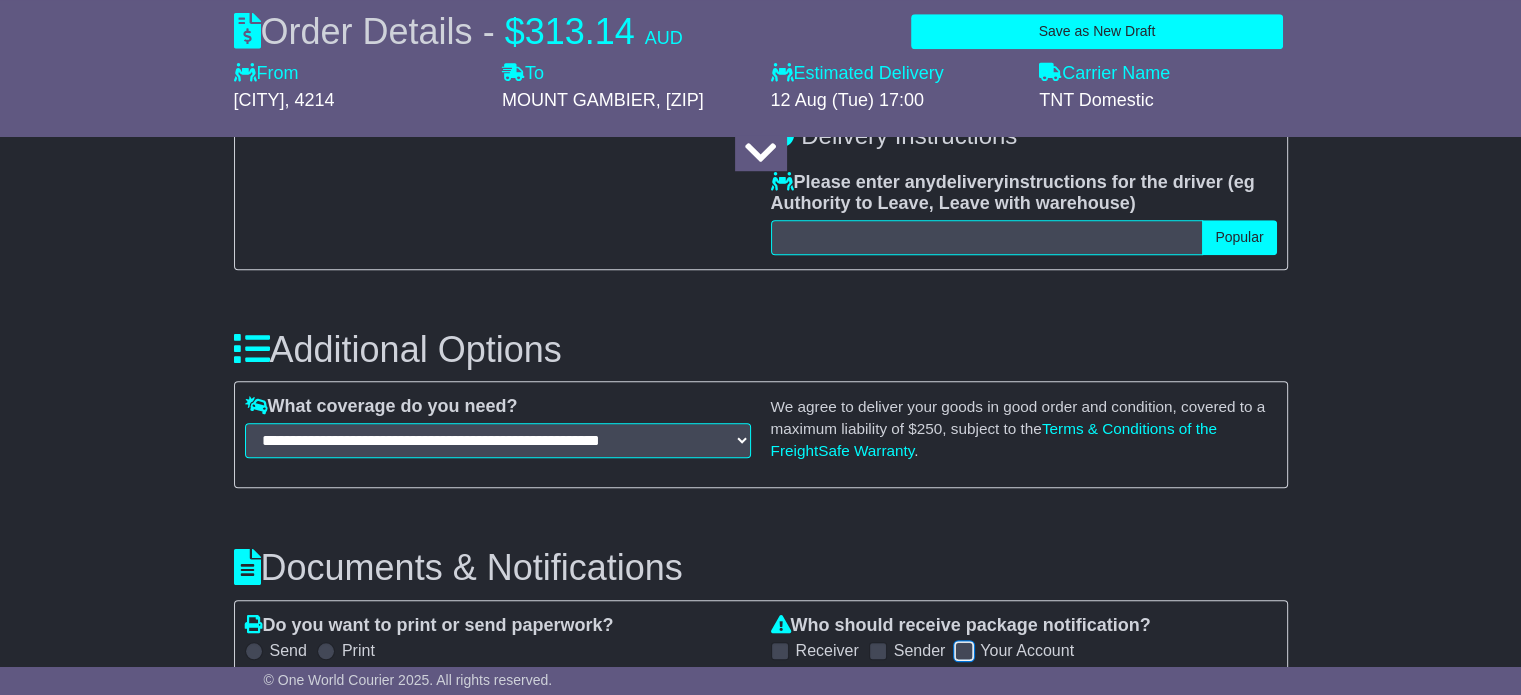 scroll, scrollTop: 1900, scrollLeft: 0, axis: vertical 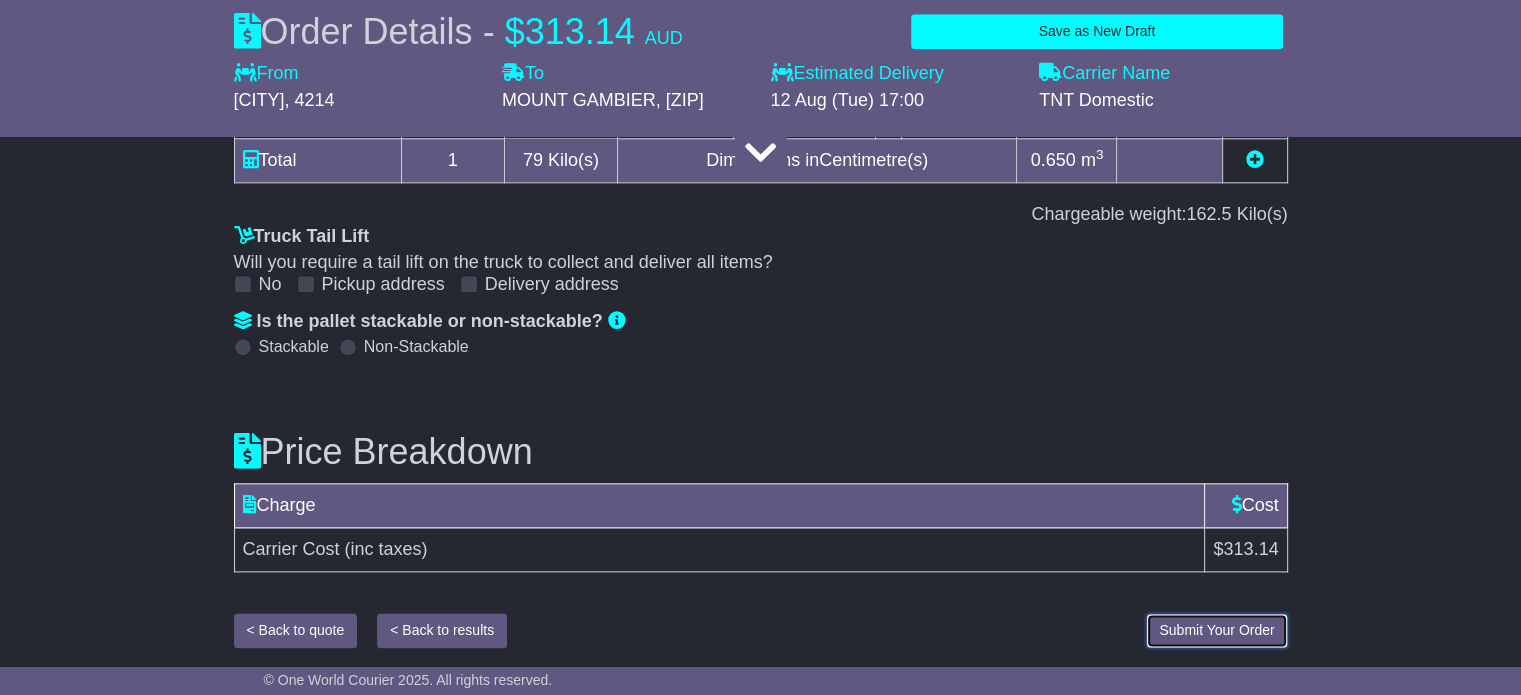 click on "Submit Your Order" at bounding box center [1216, 630] 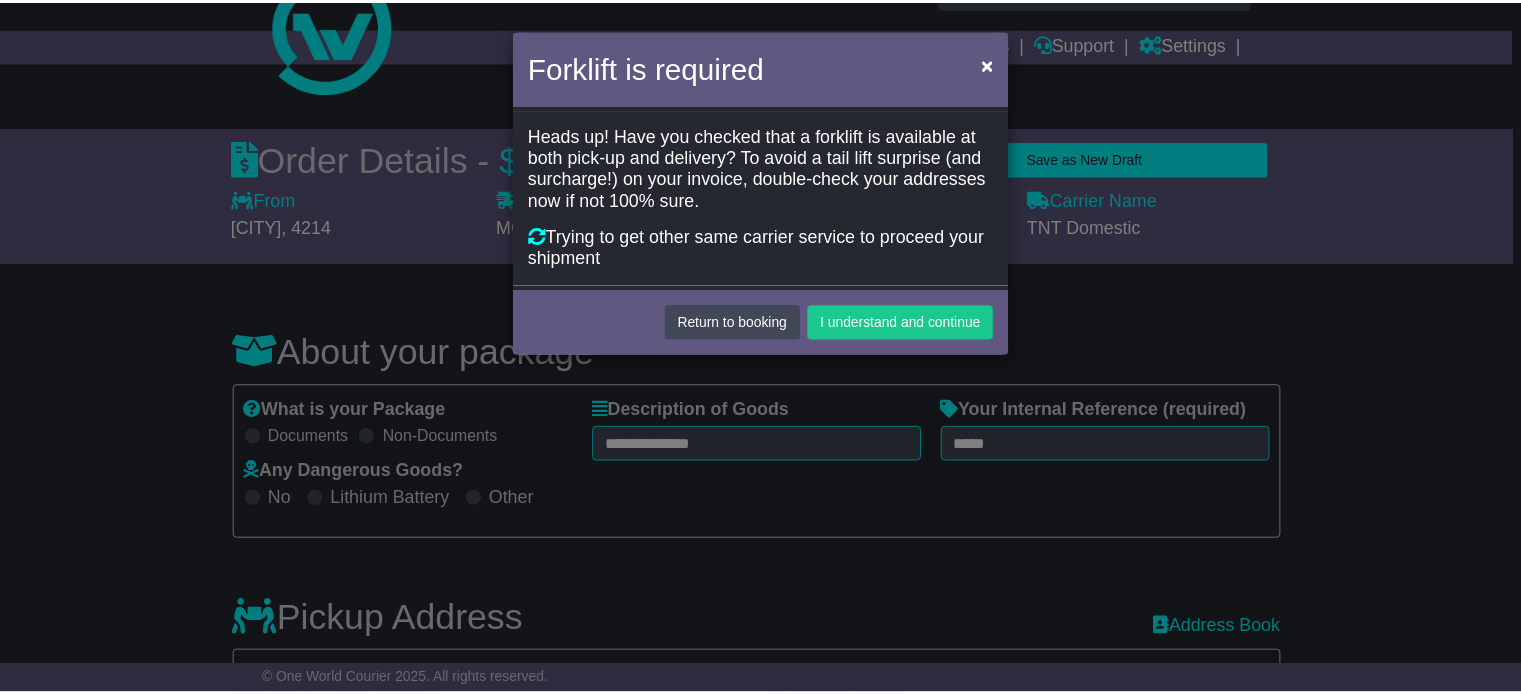 scroll, scrollTop: 0, scrollLeft: 0, axis: both 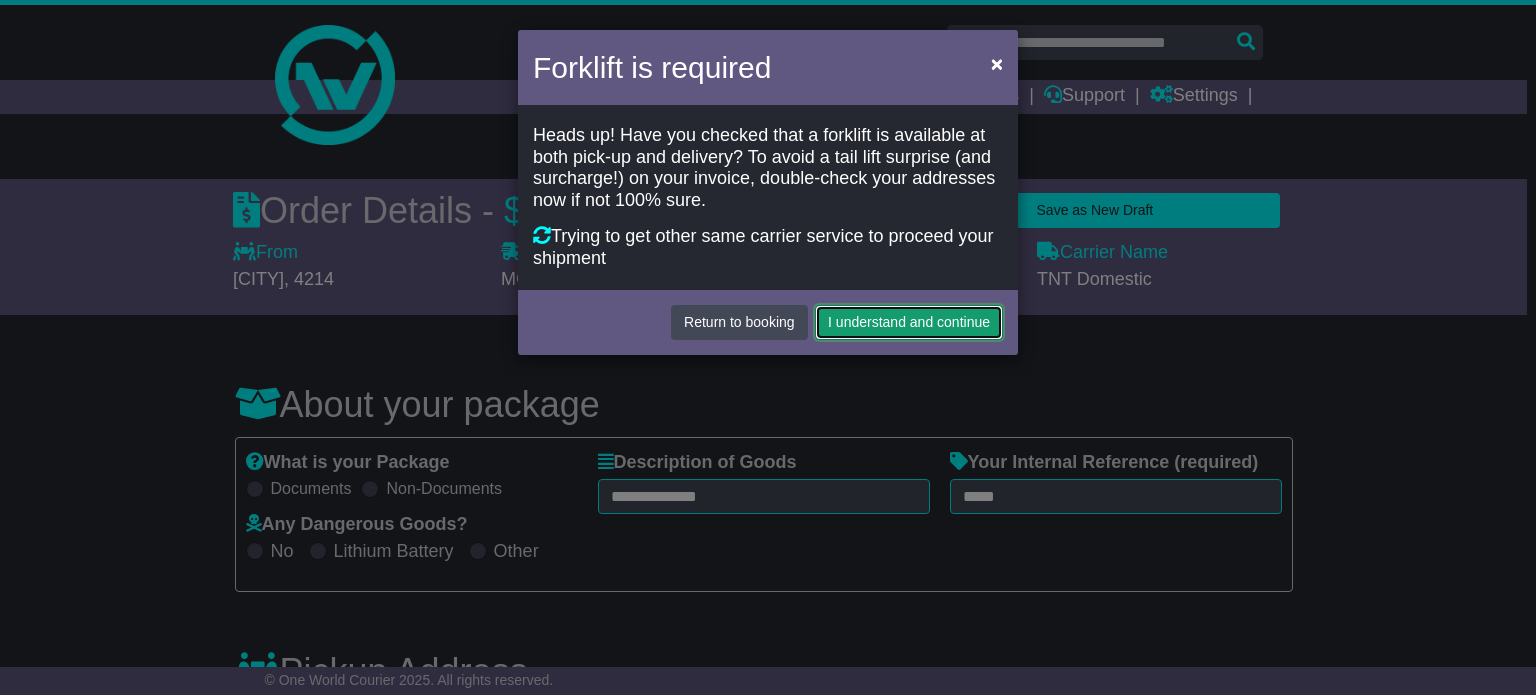 click on "I understand and continue" at bounding box center (909, 322) 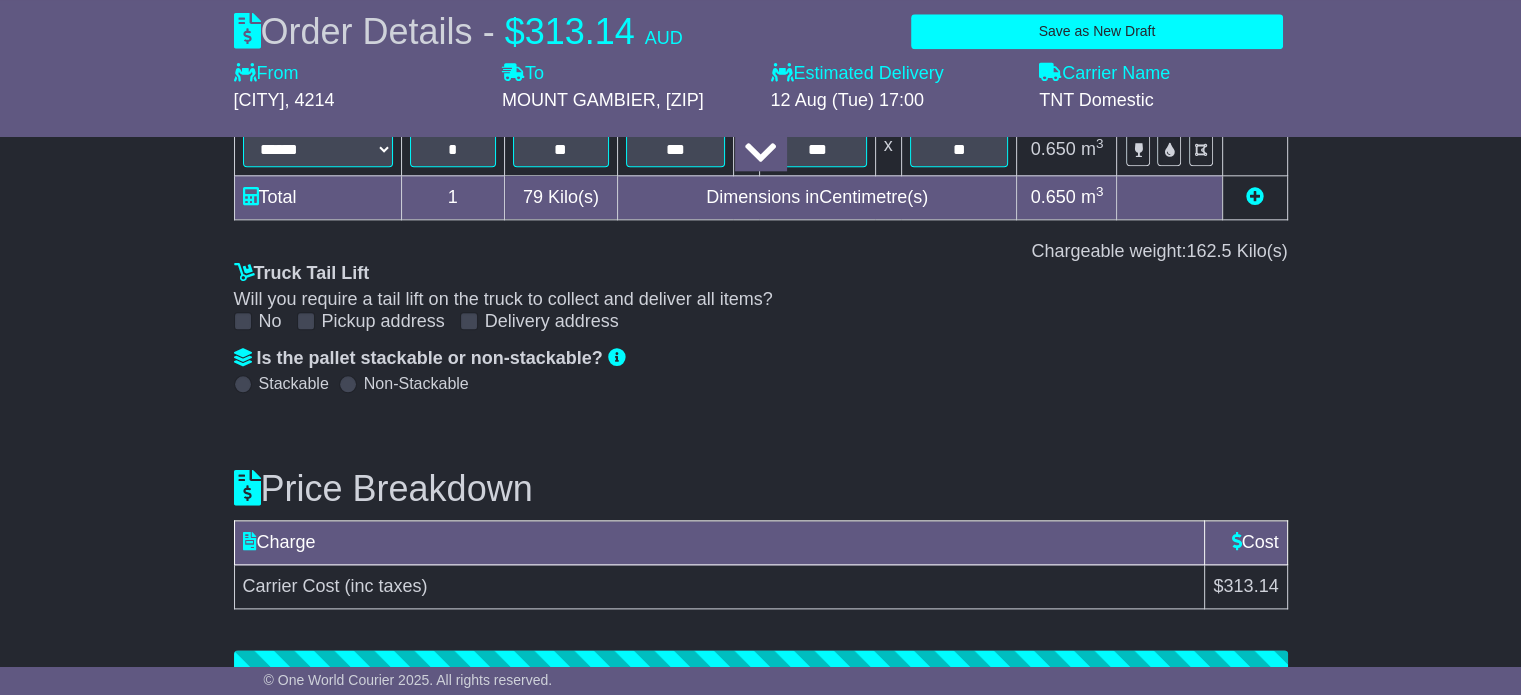 scroll, scrollTop: 2412, scrollLeft: 0, axis: vertical 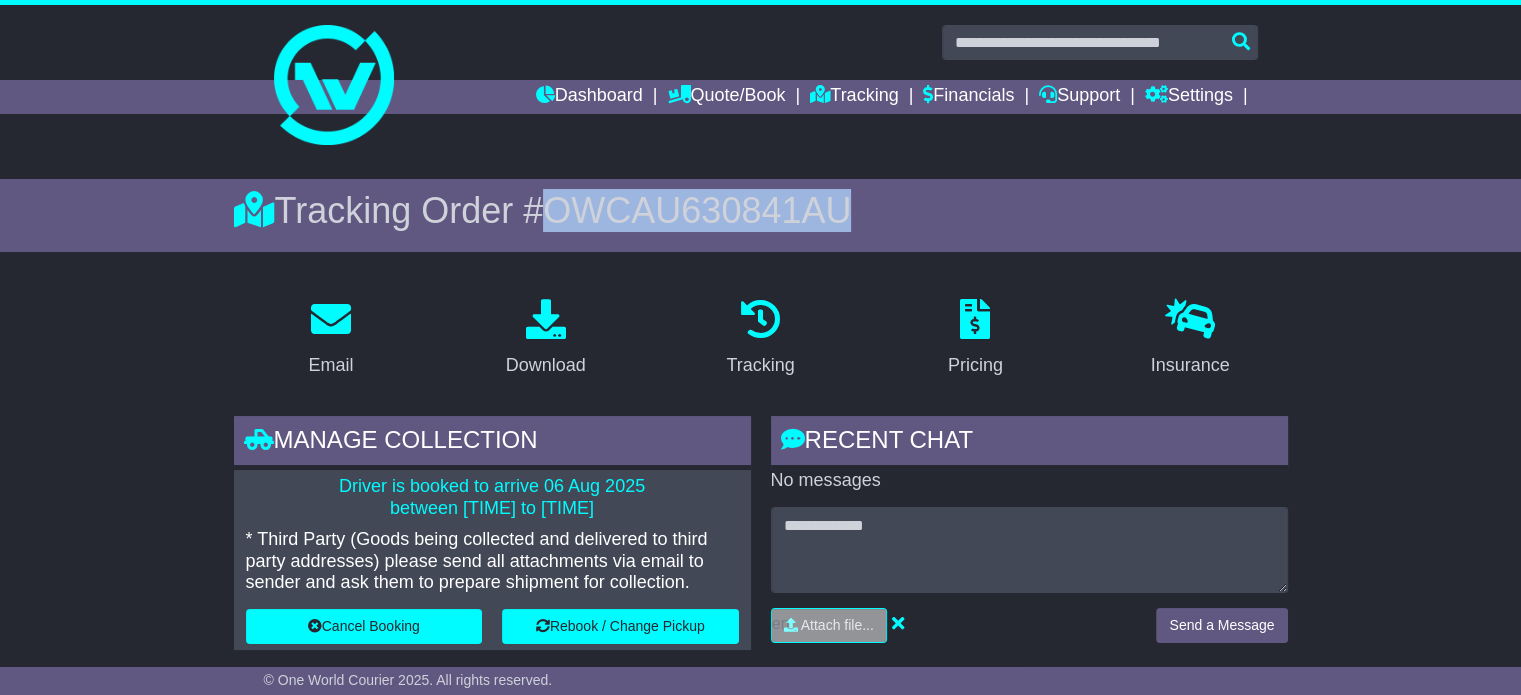 drag, startPoint x: 861, startPoint y: 205, endPoint x: 577, endPoint y: 211, distance: 284.0634 